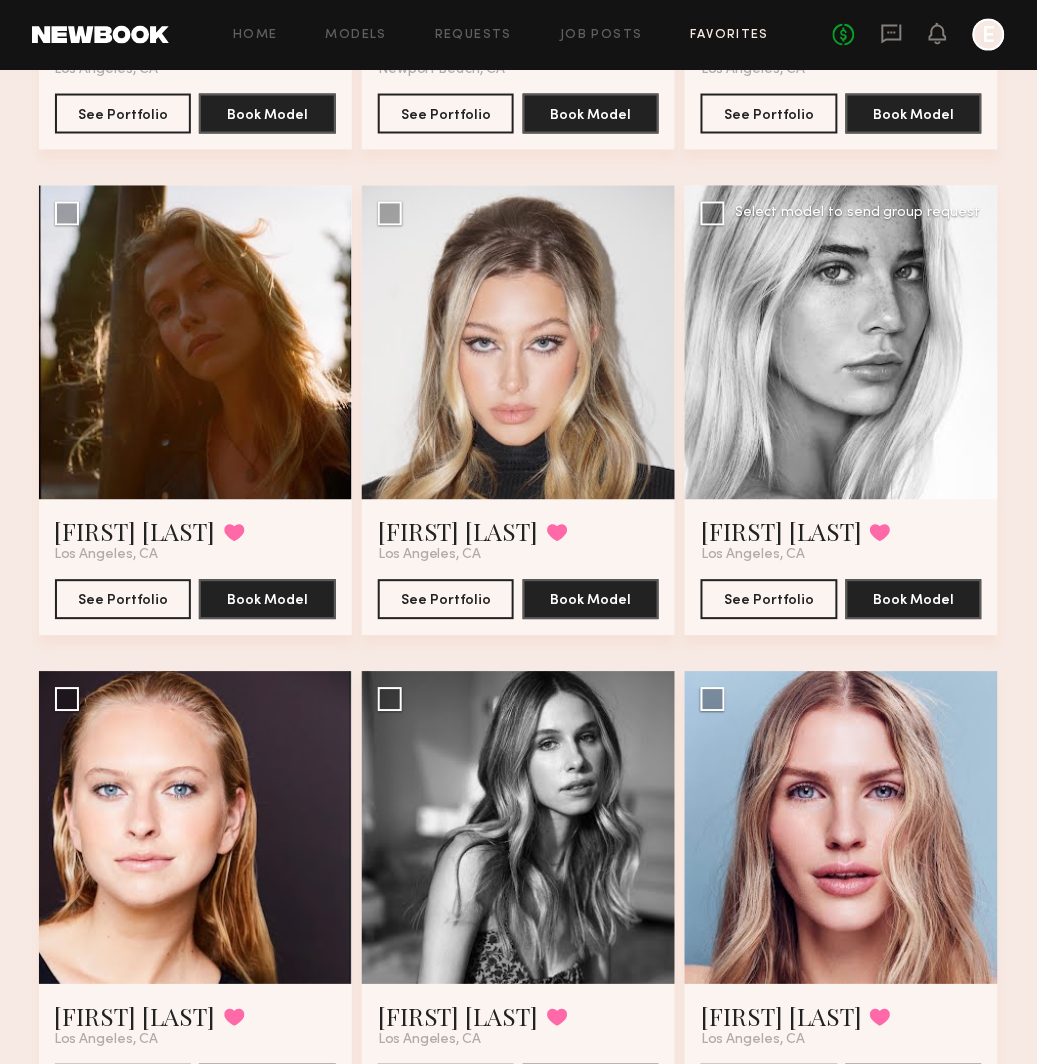 scroll, scrollTop: 558, scrollLeft: 0, axis: vertical 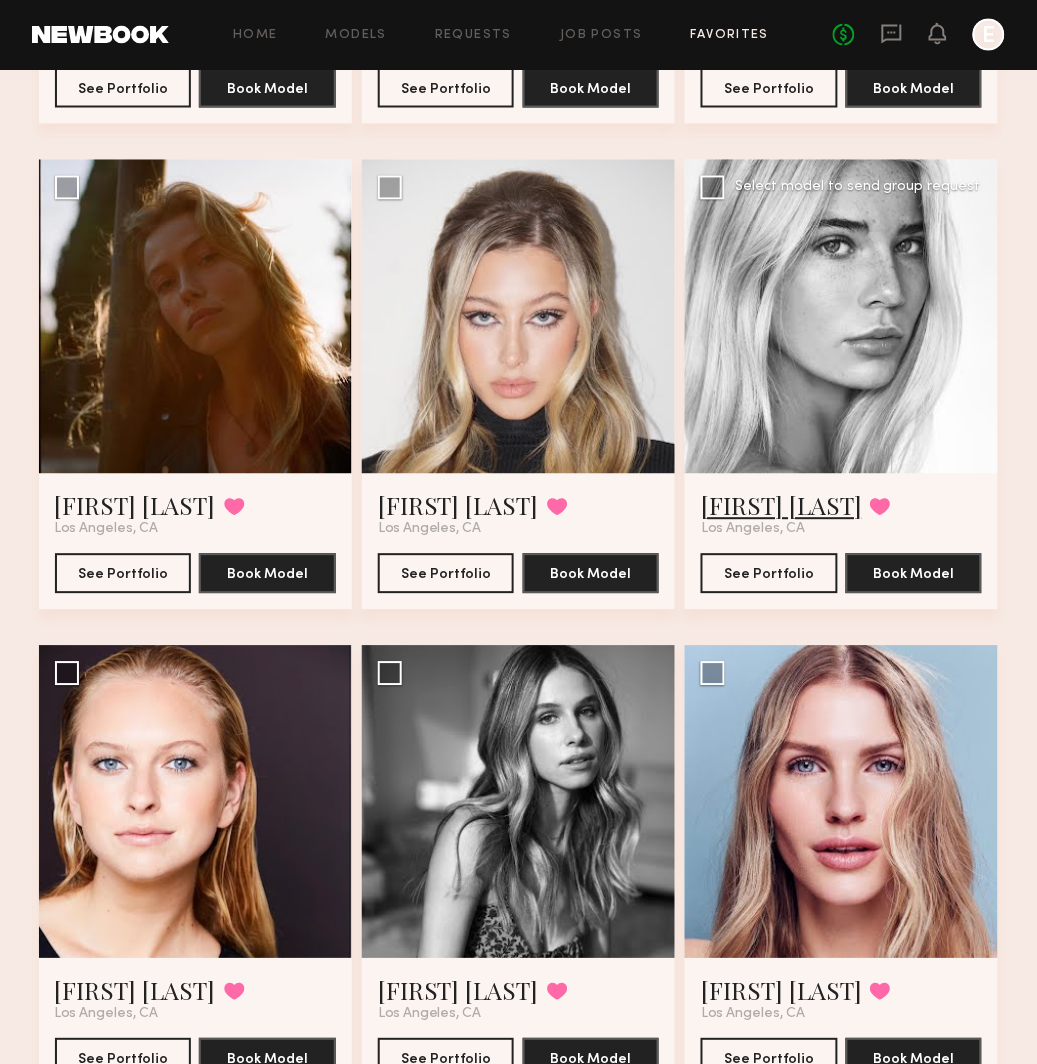 click on "[FIRST] [LAST]" 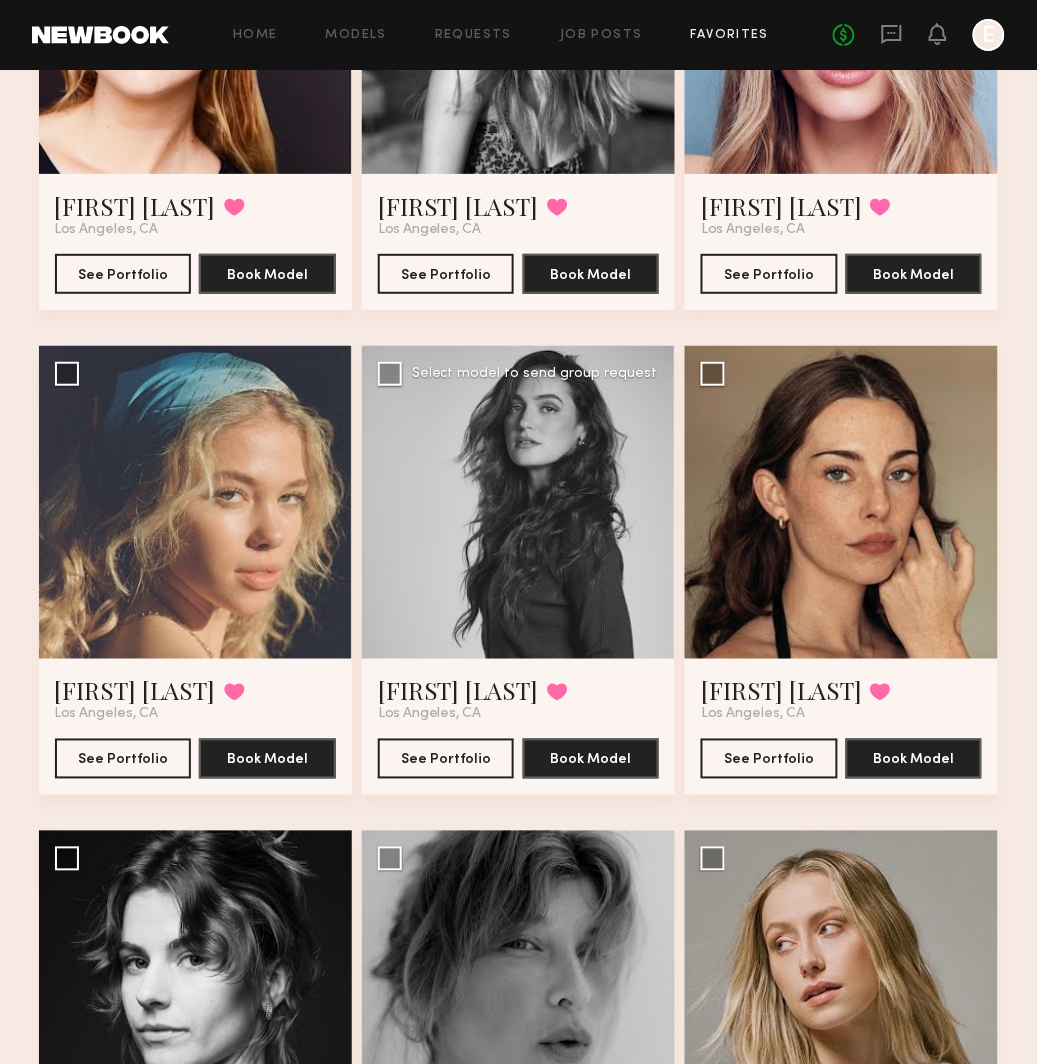scroll, scrollTop: 1356, scrollLeft: 0, axis: vertical 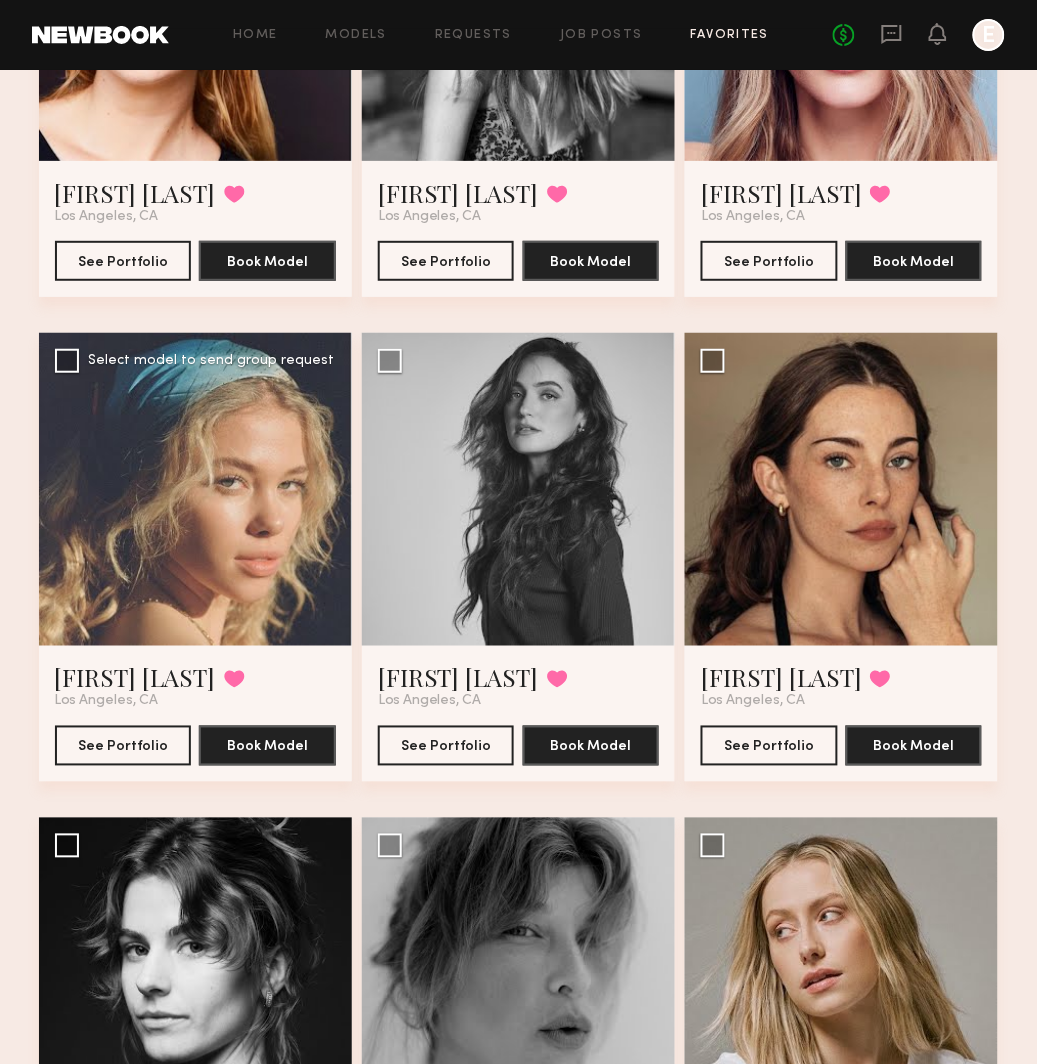 click 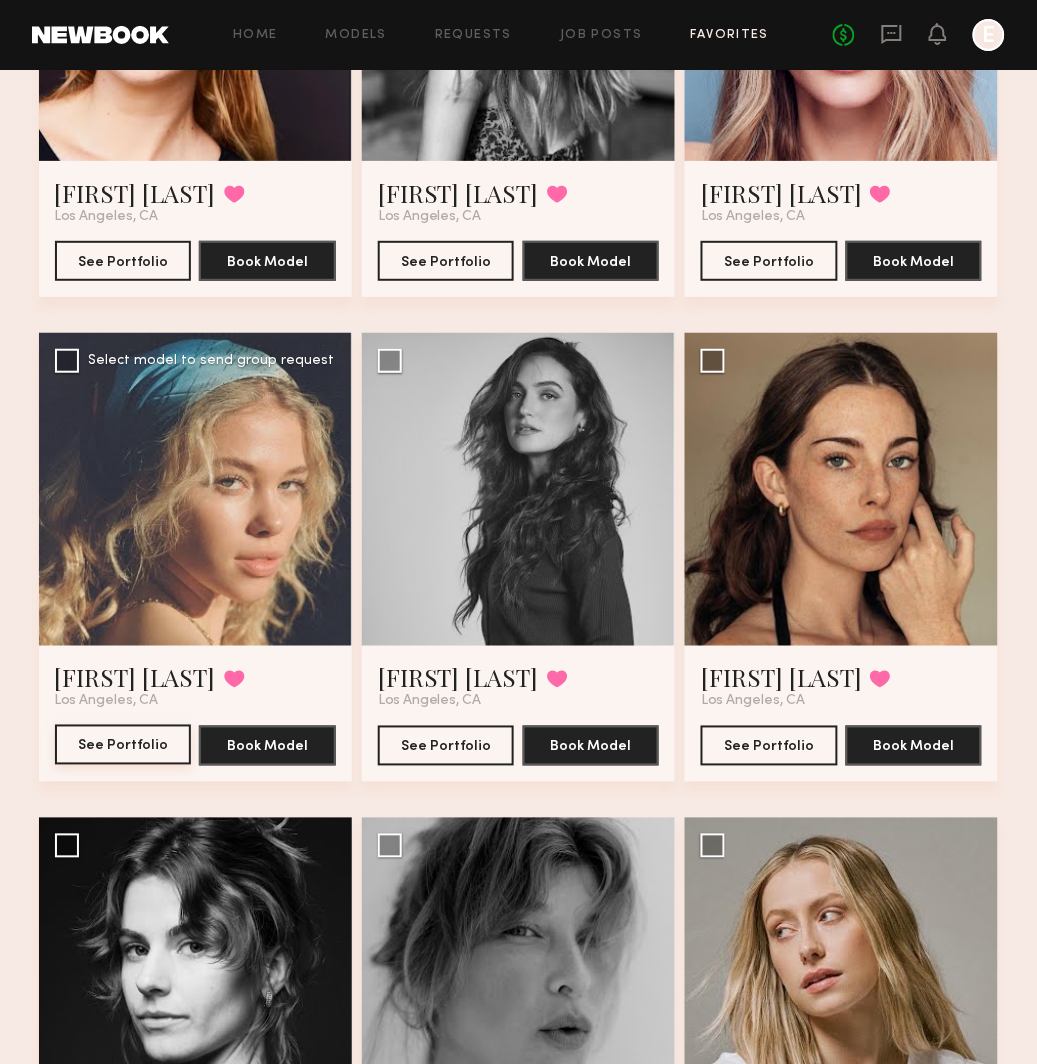 click on "See Portfolio" 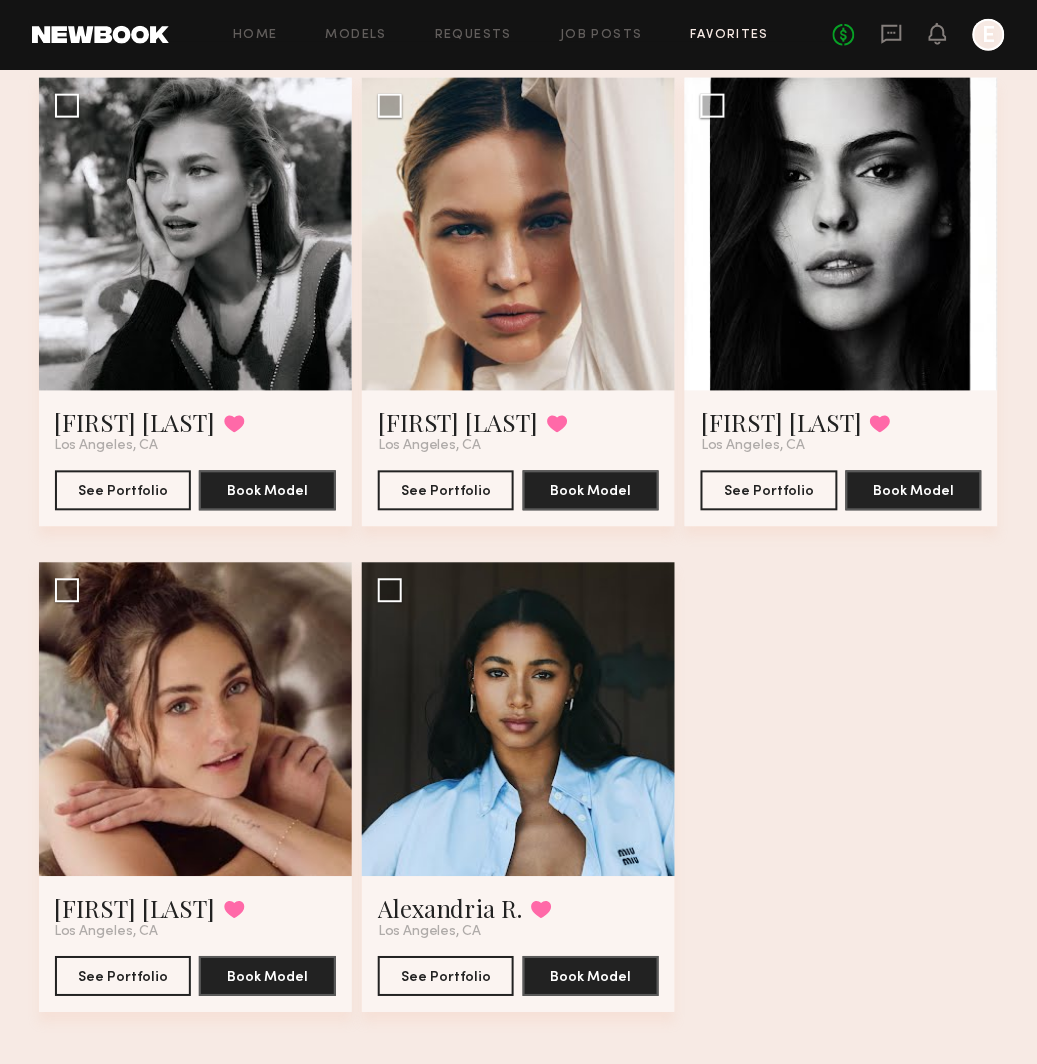 scroll, scrollTop: 3082, scrollLeft: 0, axis: vertical 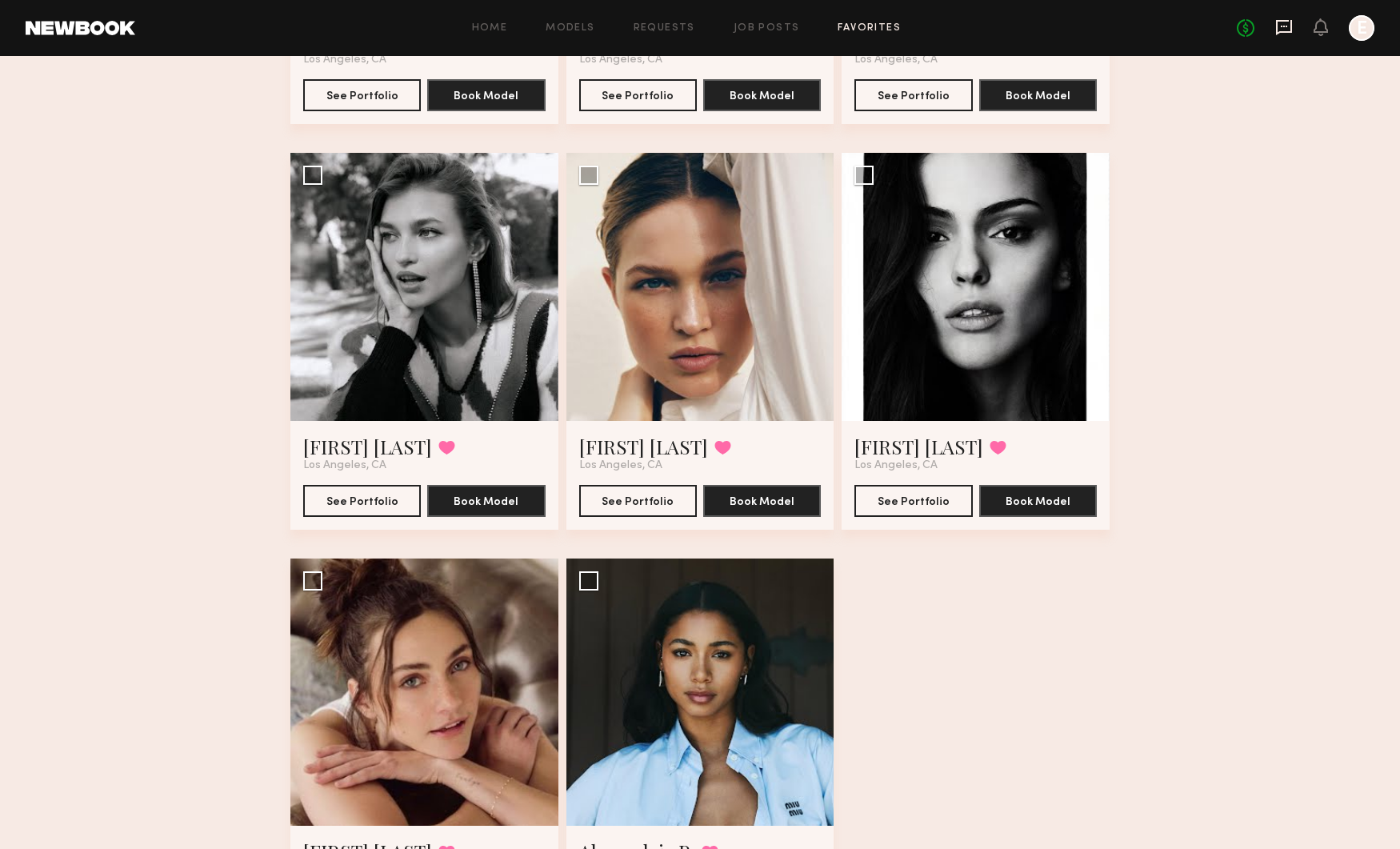 click 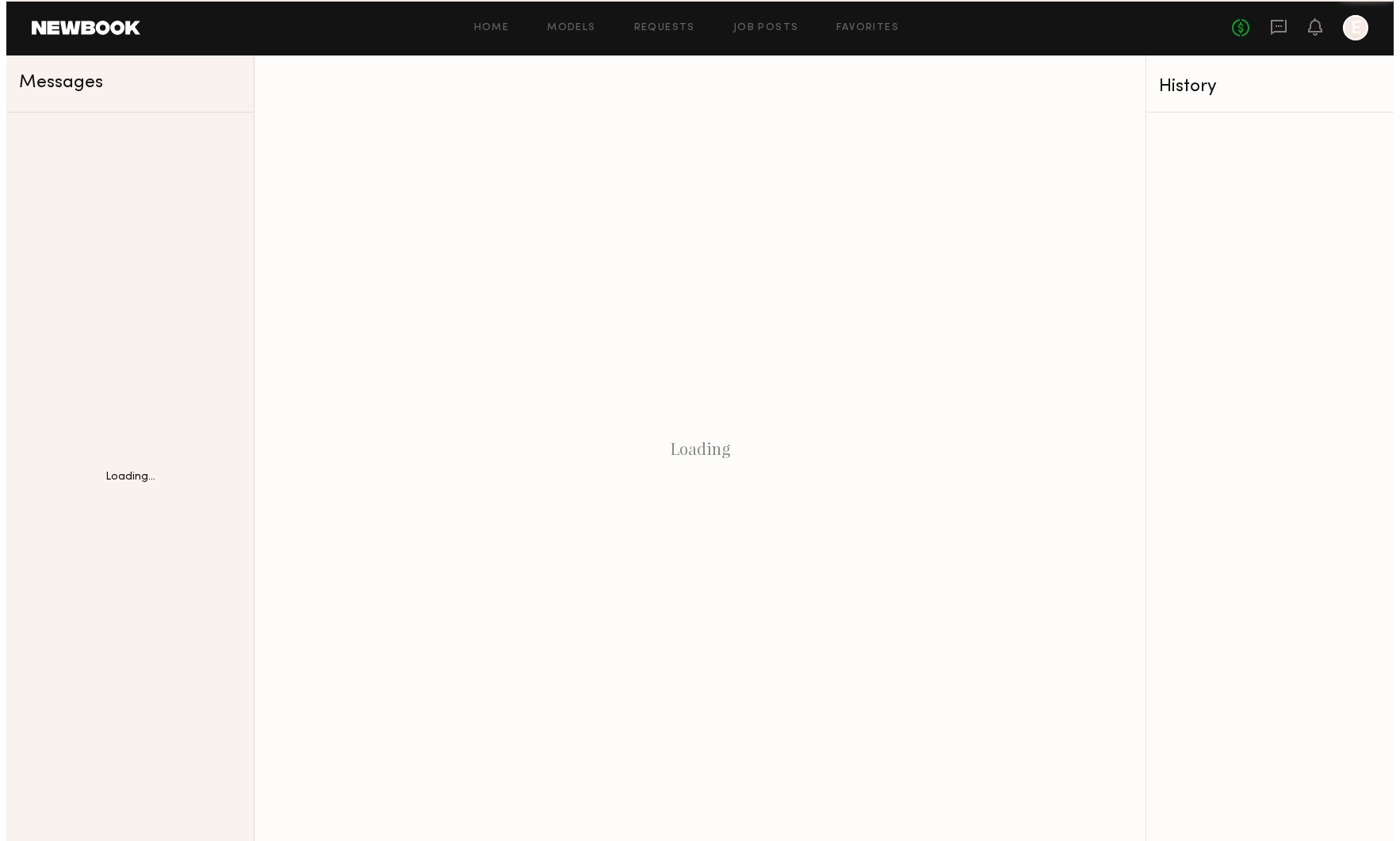 scroll, scrollTop: 0, scrollLeft: 0, axis: both 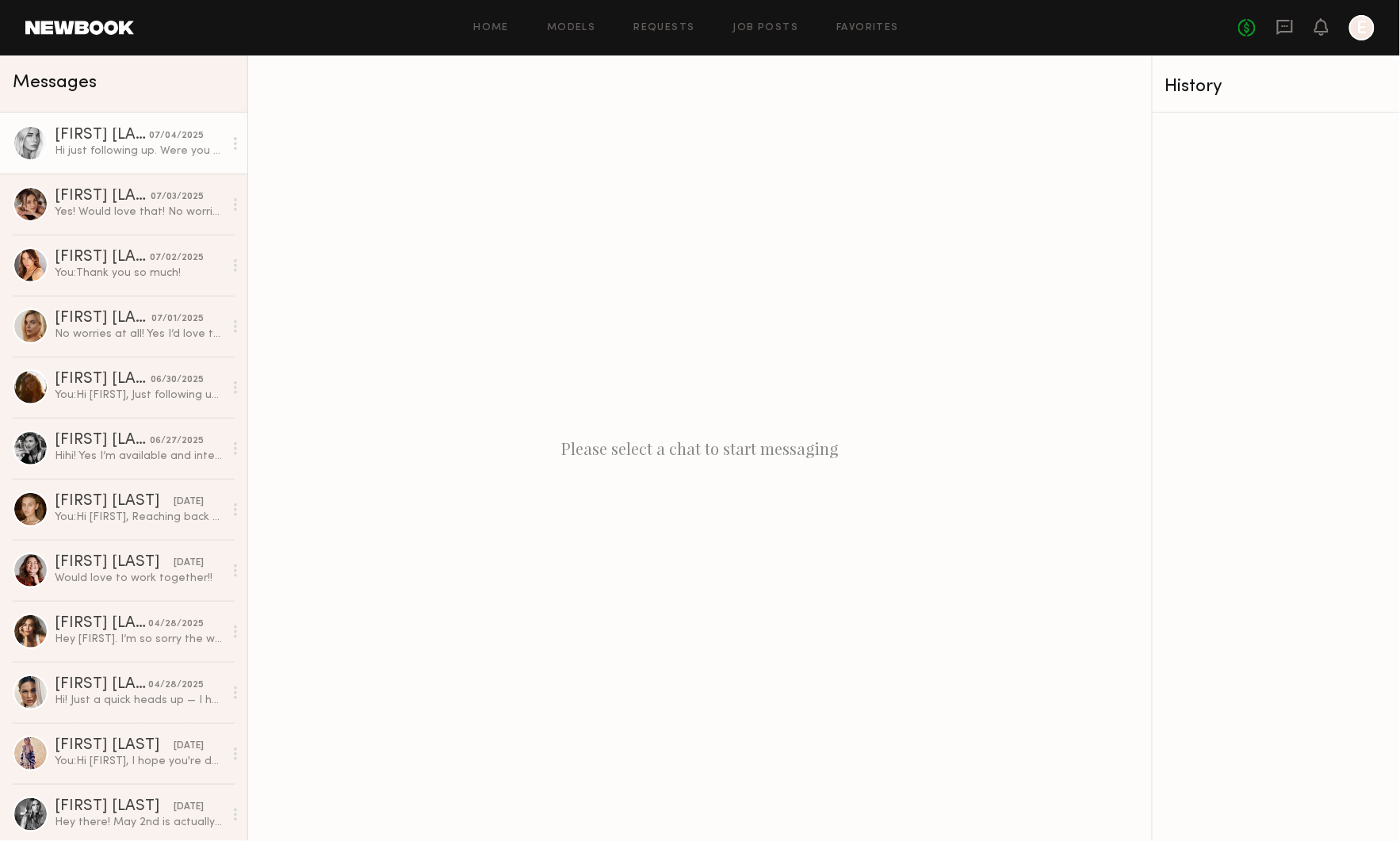 click on "07/04/2025" 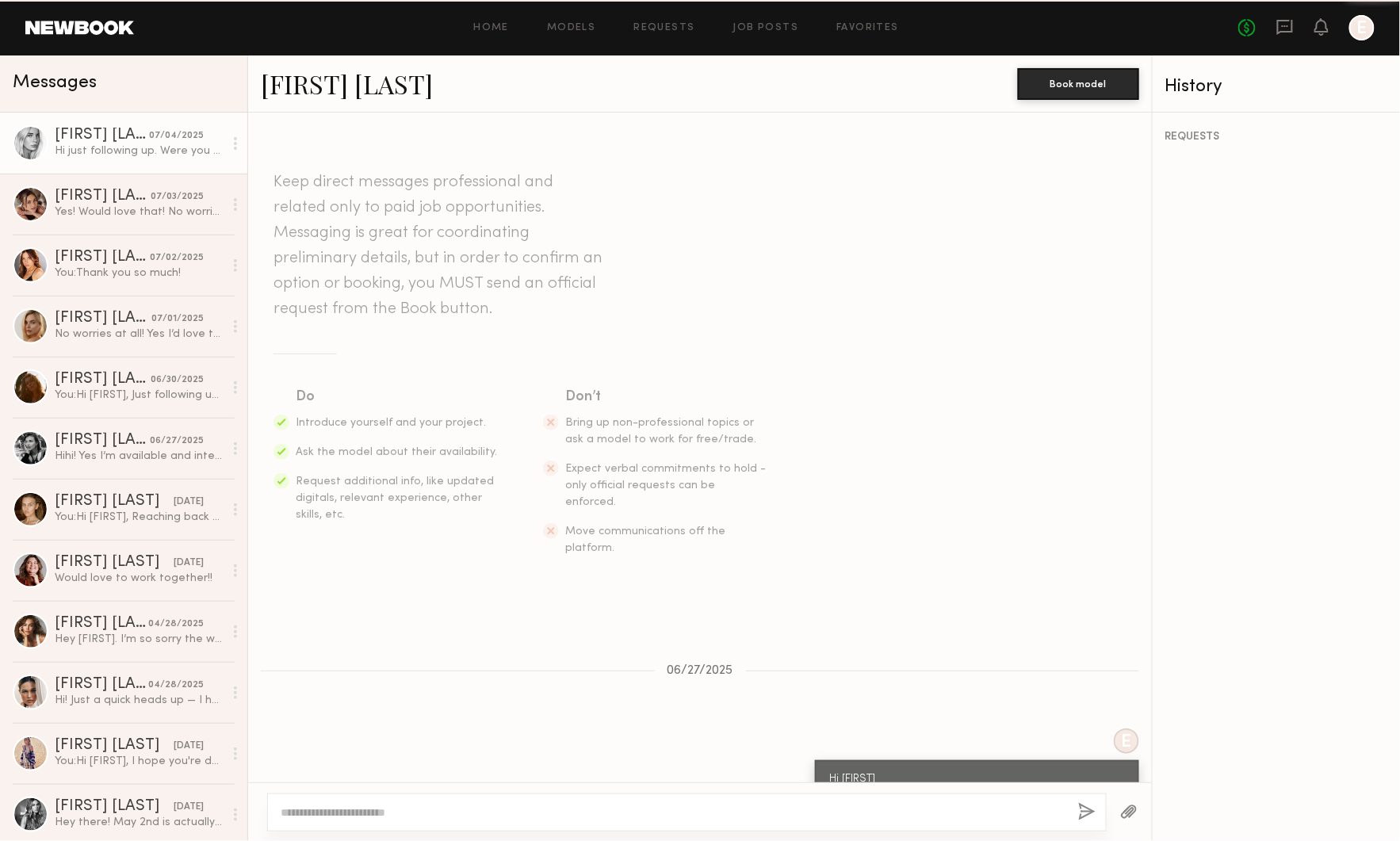 scroll, scrollTop: 828, scrollLeft: 0, axis: vertical 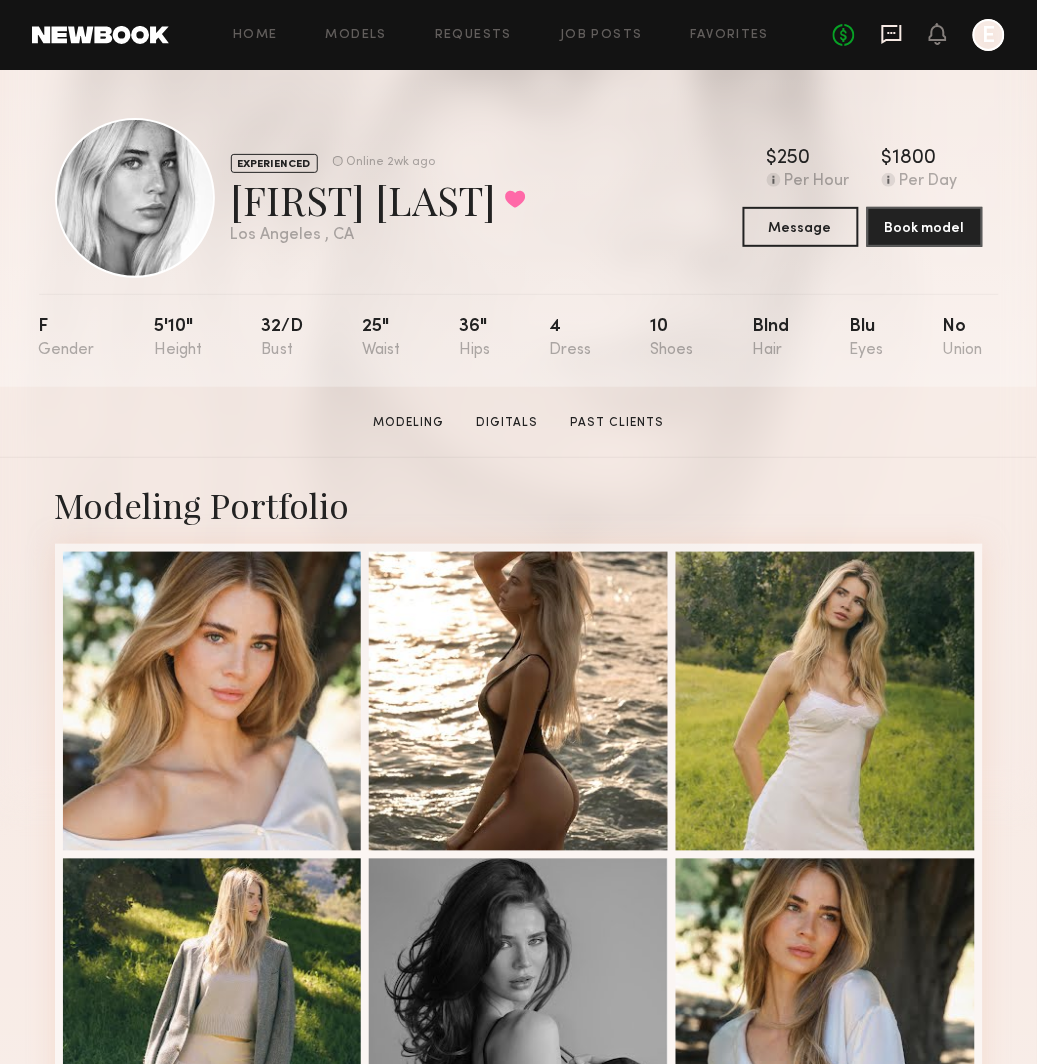 click 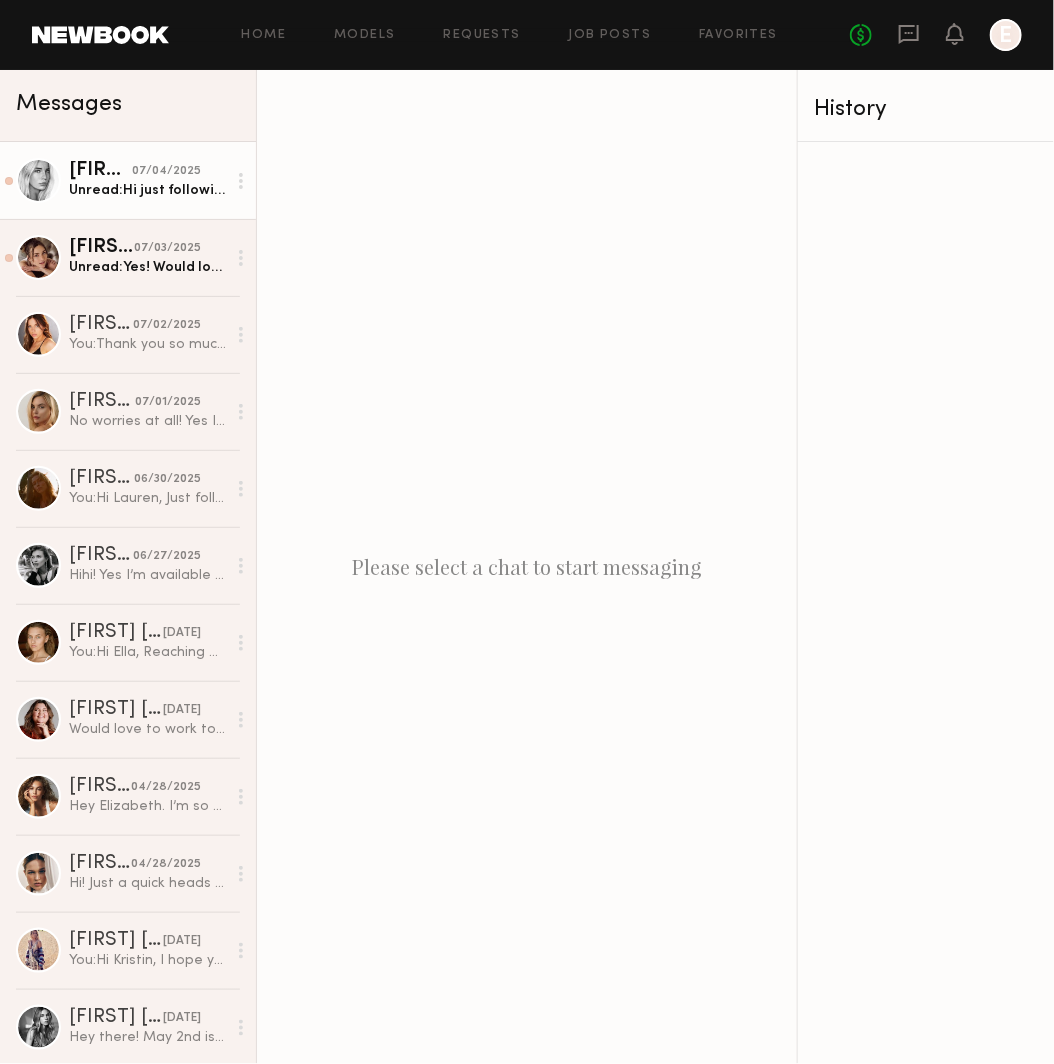 click on "Unread:  Hi just following up. Were you able to get ahold of my agent?" 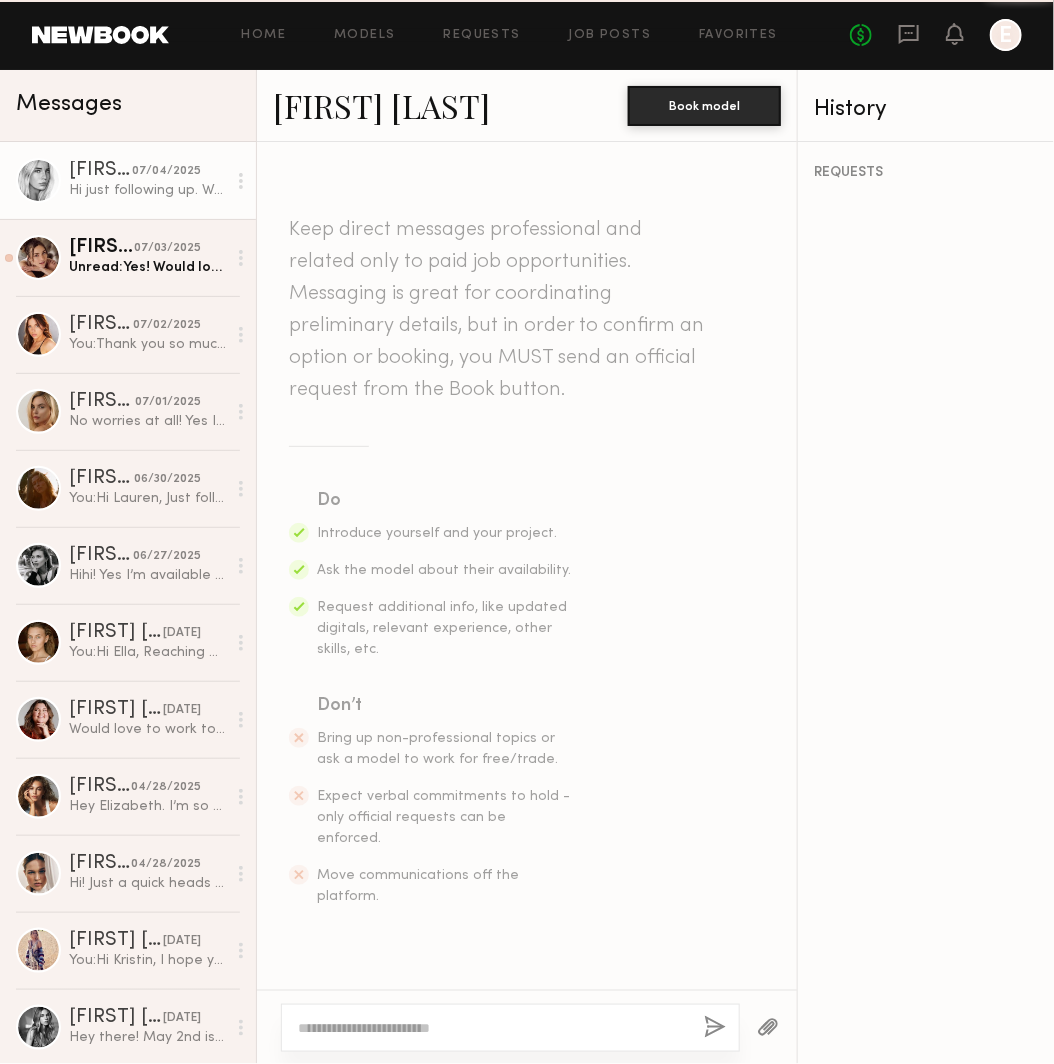 scroll, scrollTop: 1246, scrollLeft: 0, axis: vertical 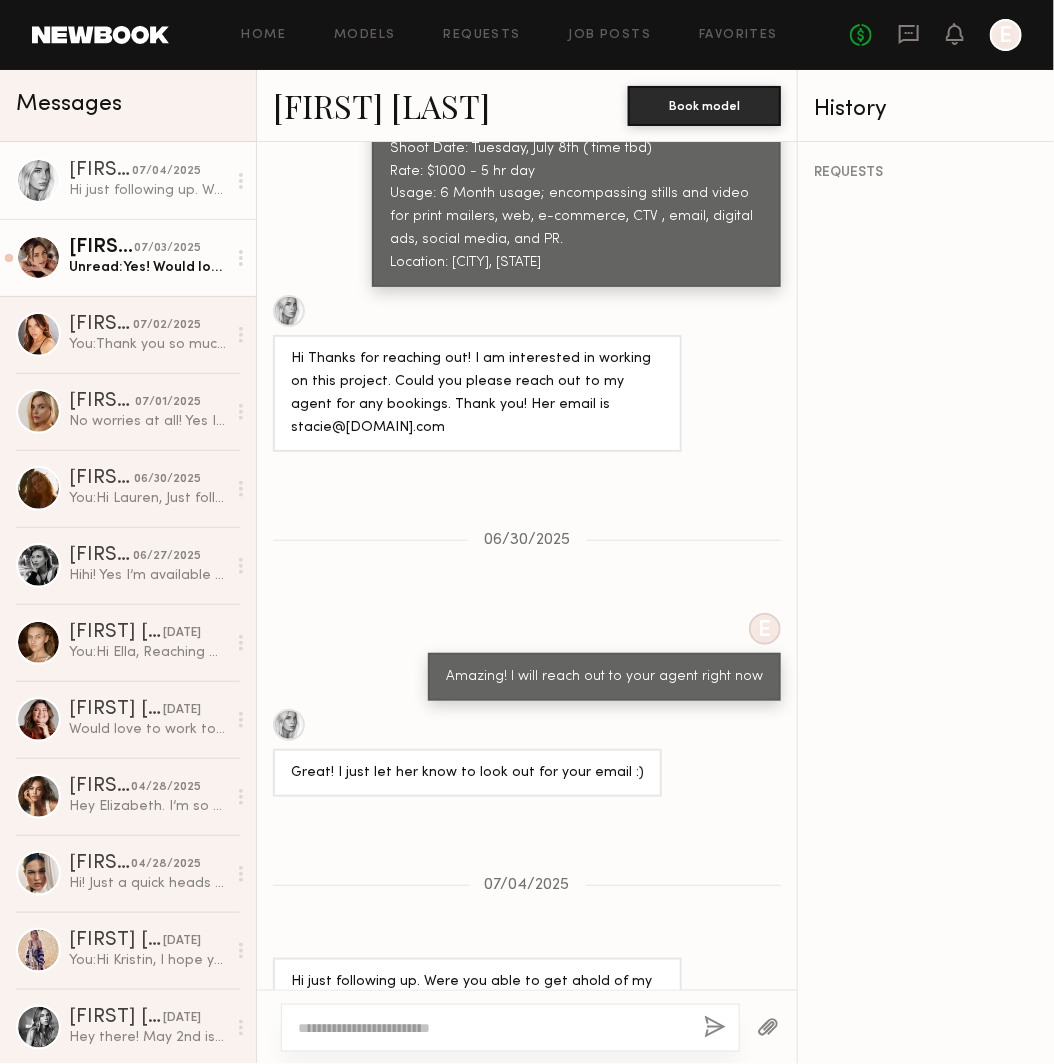 click on "Unread:  Yes! Would love that! No worries!!" 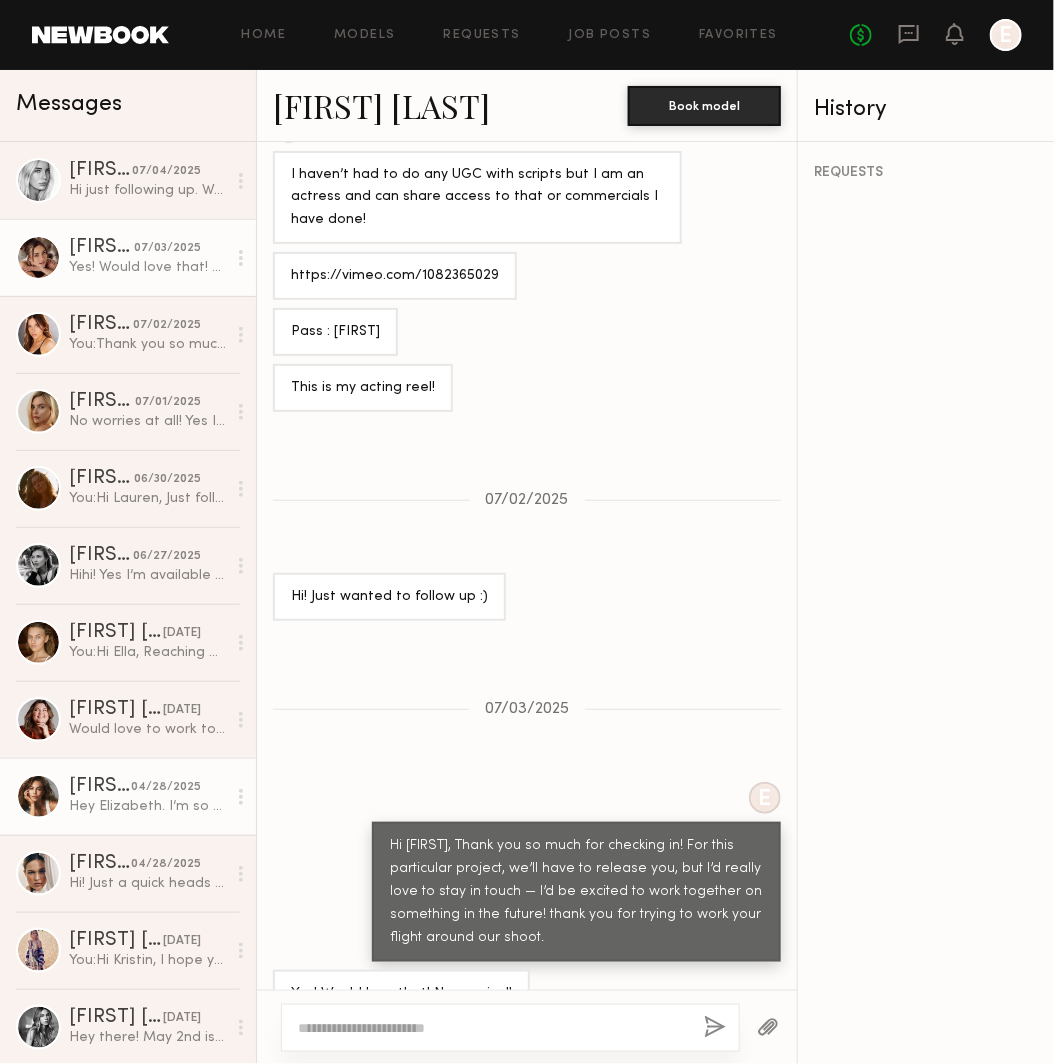 scroll, scrollTop: 598, scrollLeft: 0, axis: vertical 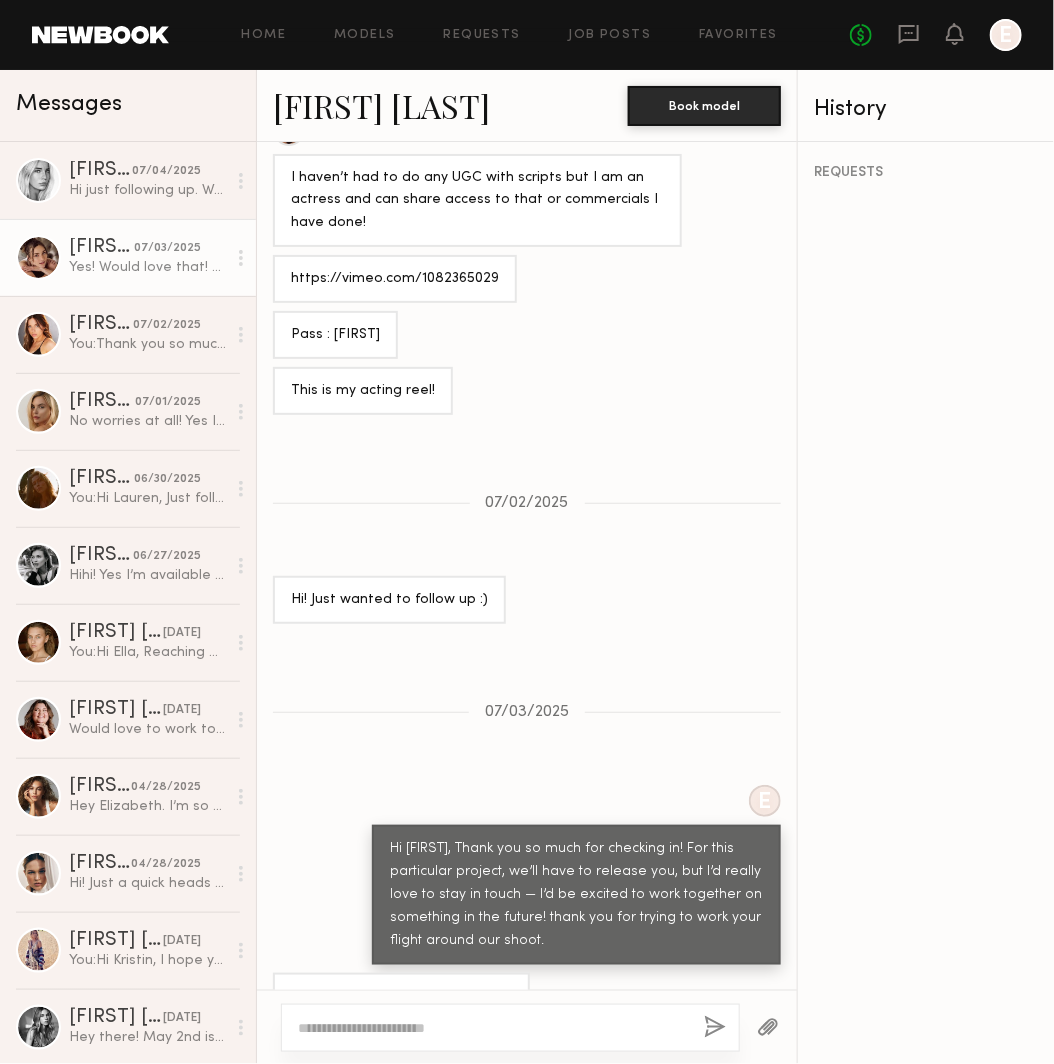 click on "Emily H." 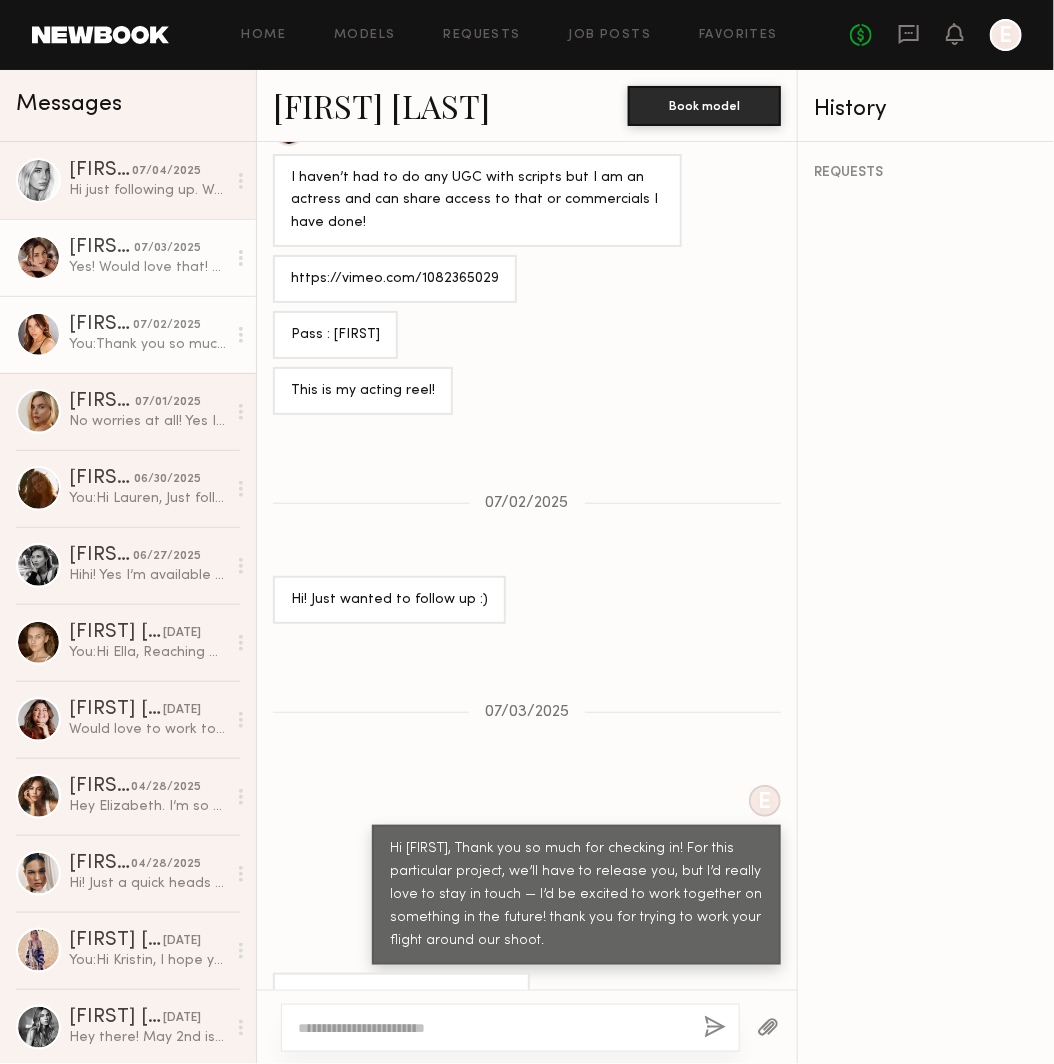 click on "You:  Thank you so much!" 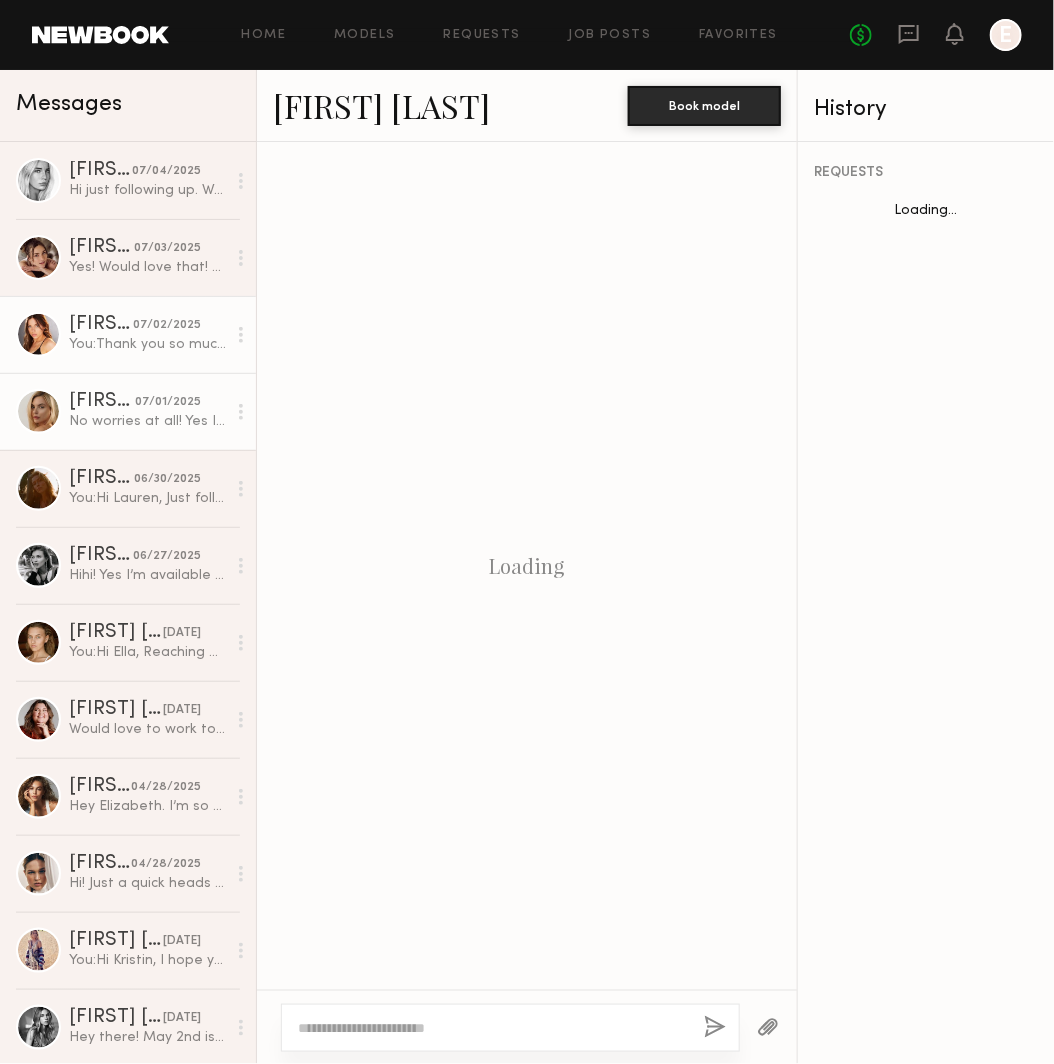scroll, scrollTop: 1698, scrollLeft: 0, axis: vertical 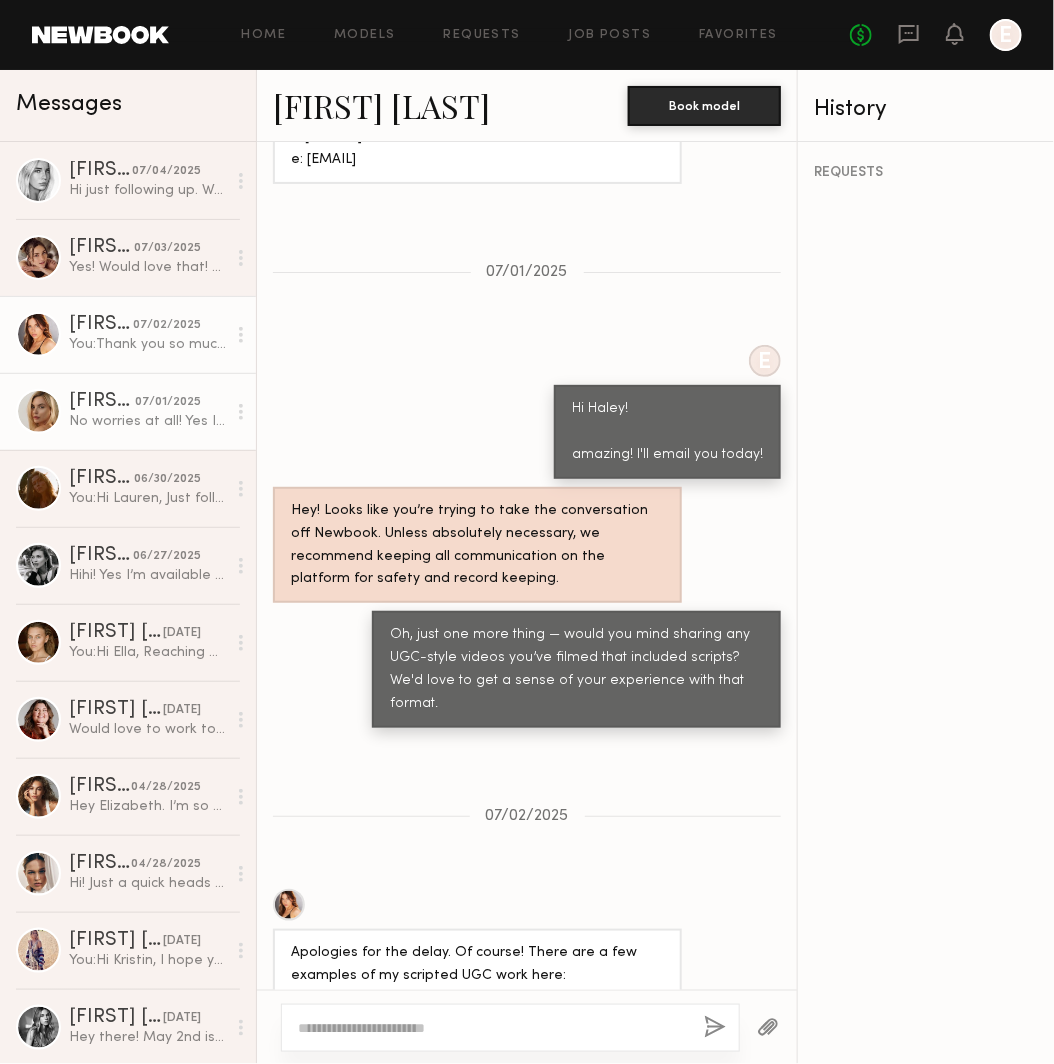 click on "Katherine N. 07/01/2025 No worries at all! Yes I’d love that. Happy 4th!" 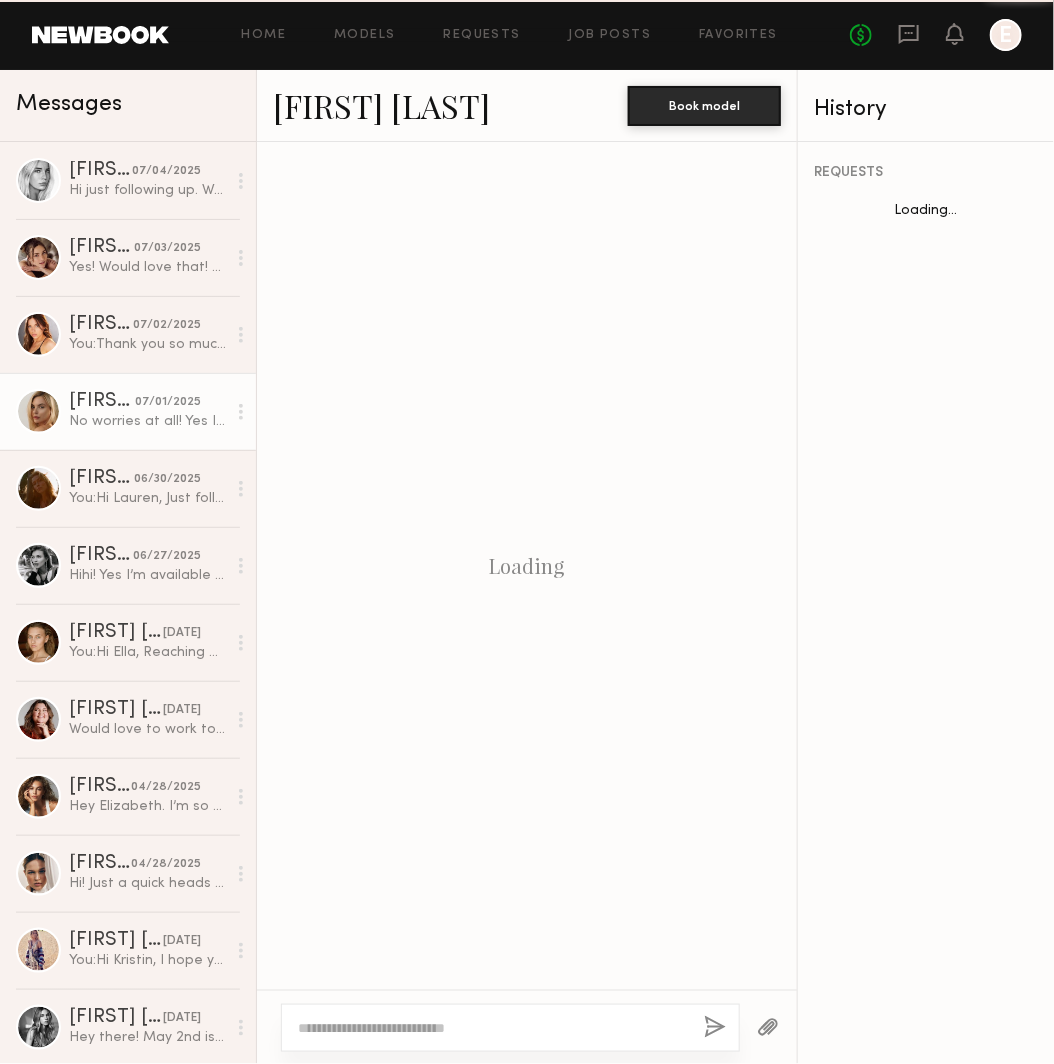 scroll, scrollTop: 1008, scrollLeft: 0, axis: vertical 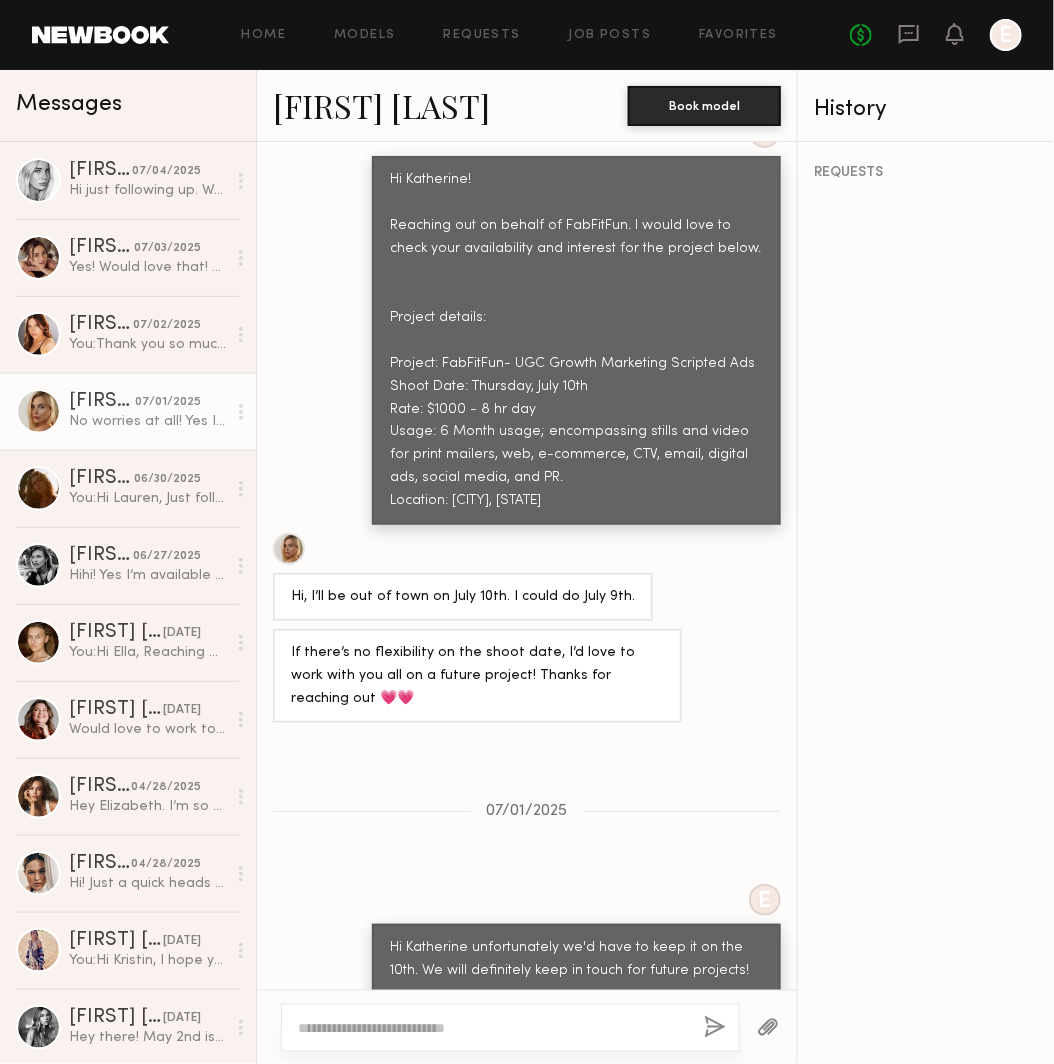 click on "Katherine N." 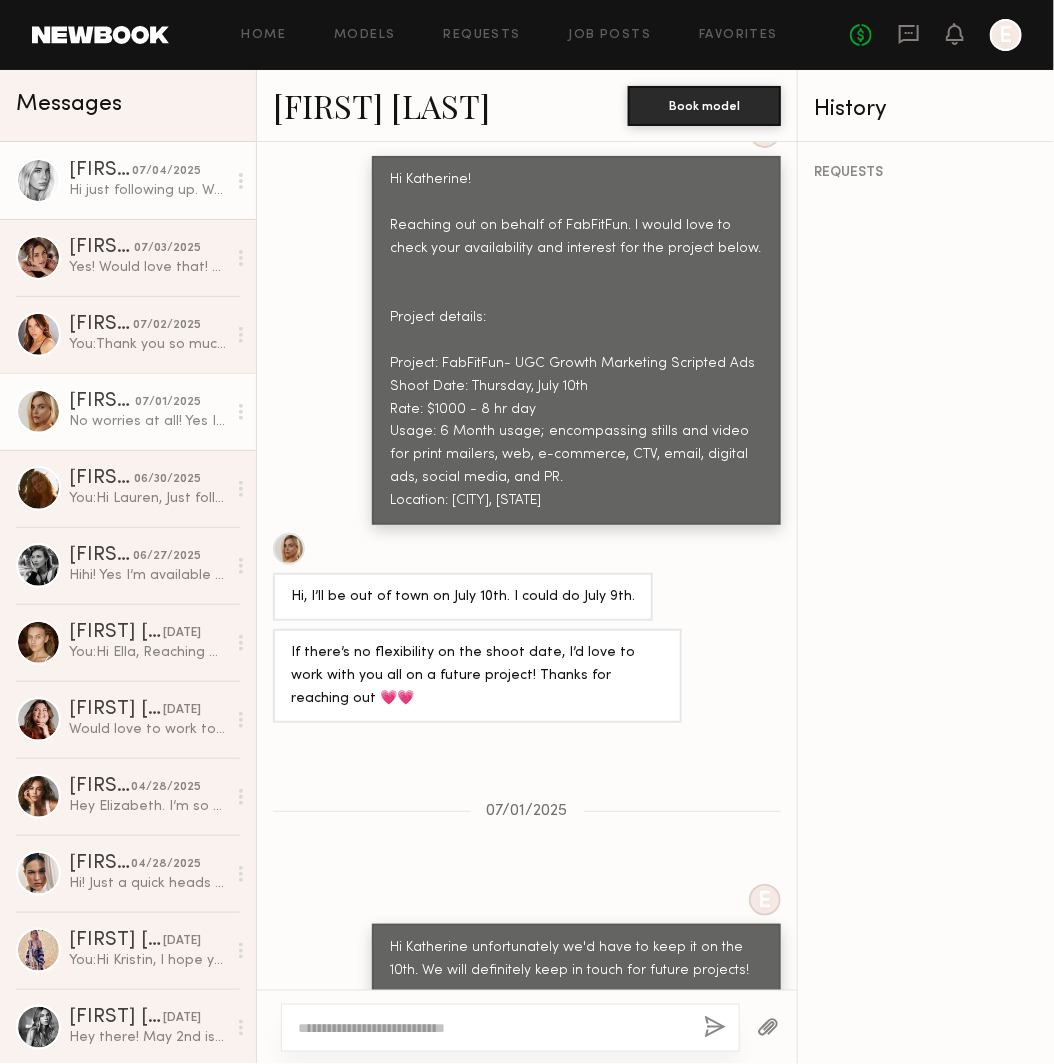 click on "Hi just following up. Were you able to get ahold of my agent?" 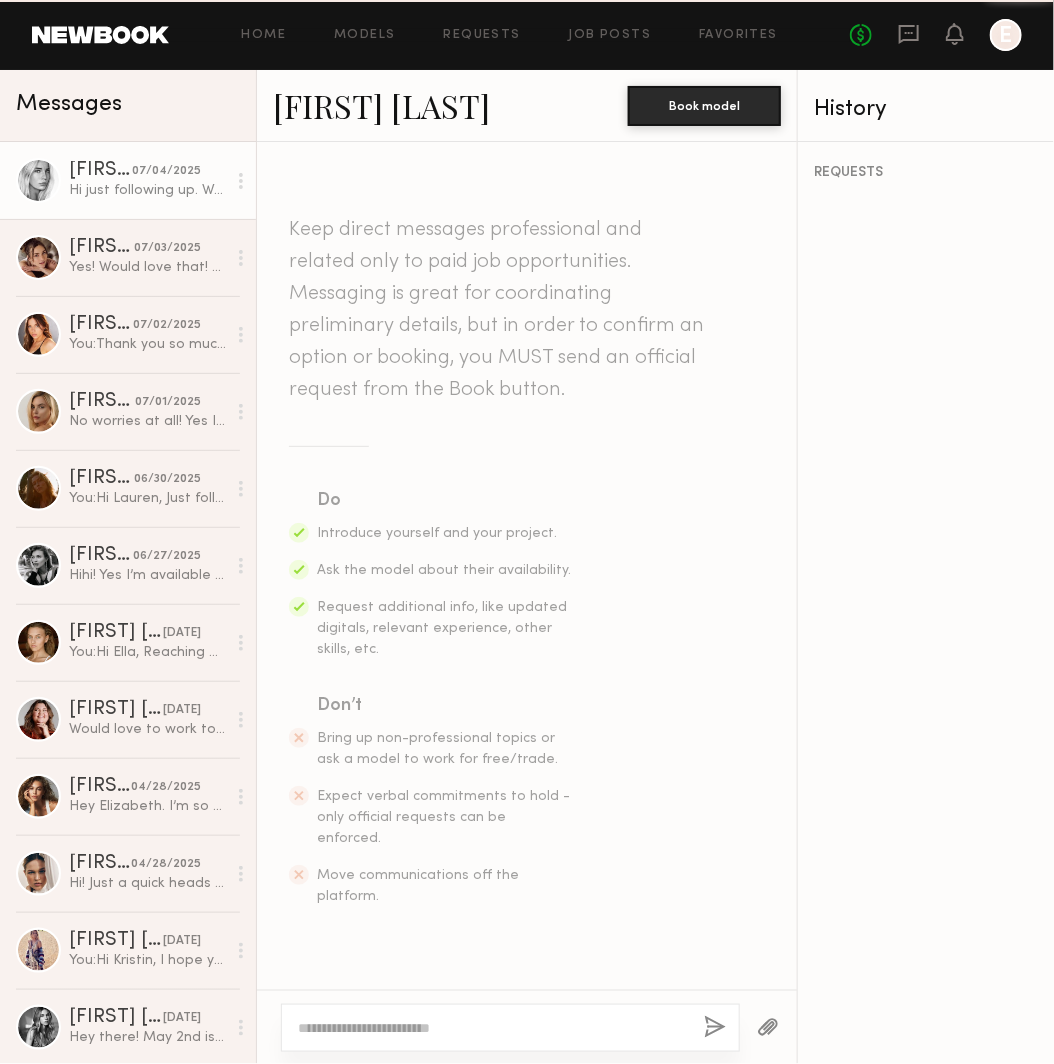scroll, scrollTop: 1246, scrollLeft: 0, axis: vertical 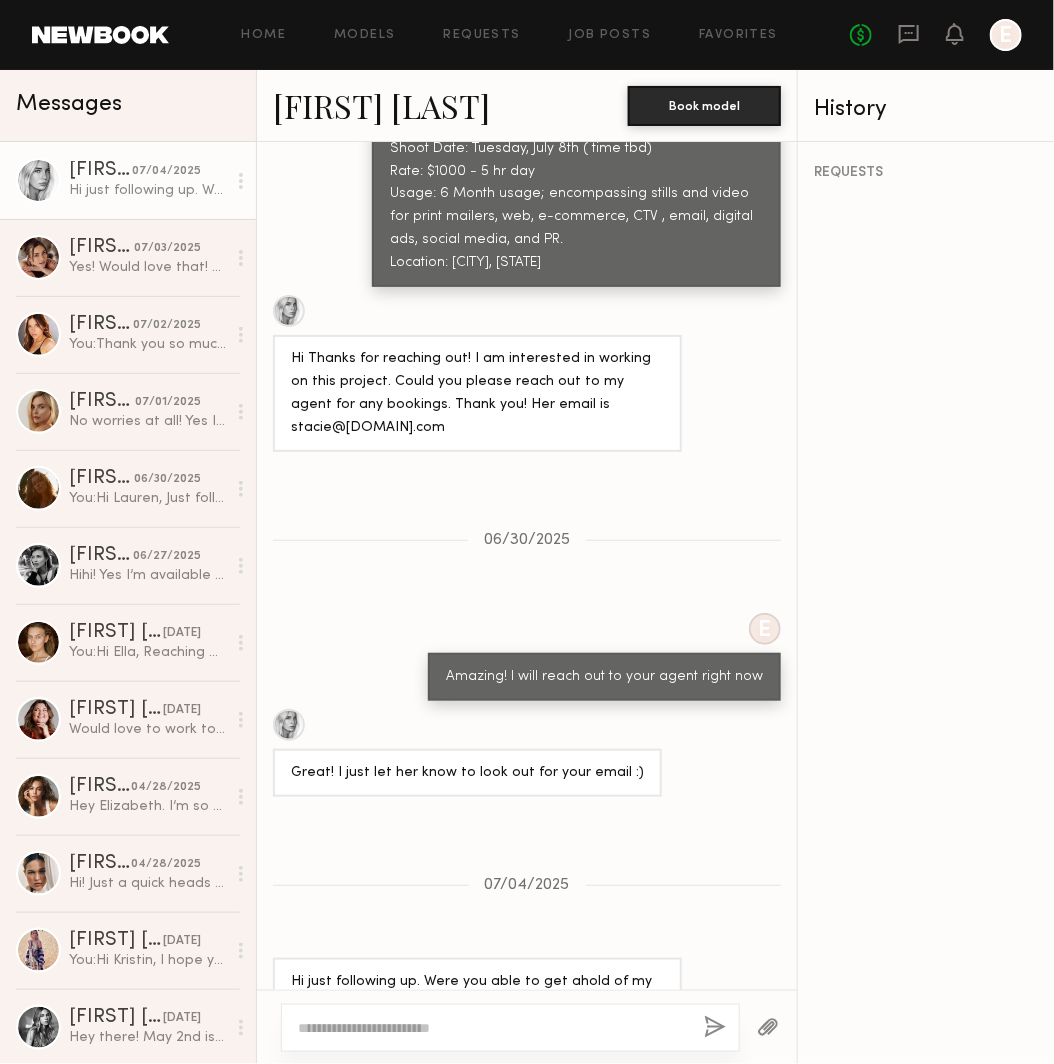click on "Hannah T." 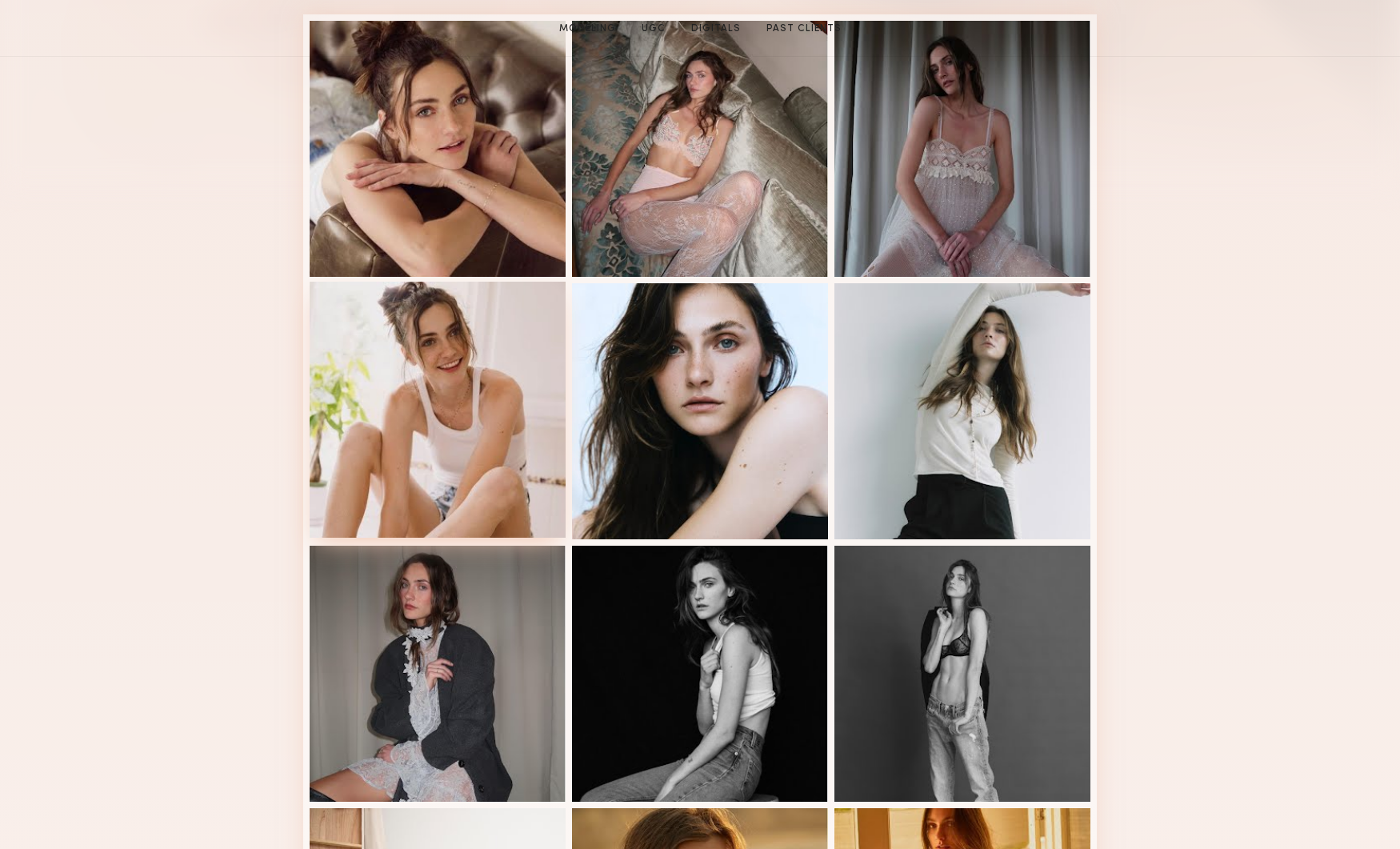 scroll, scrollTop: 854, scrollLeft: 0, axis: vertical 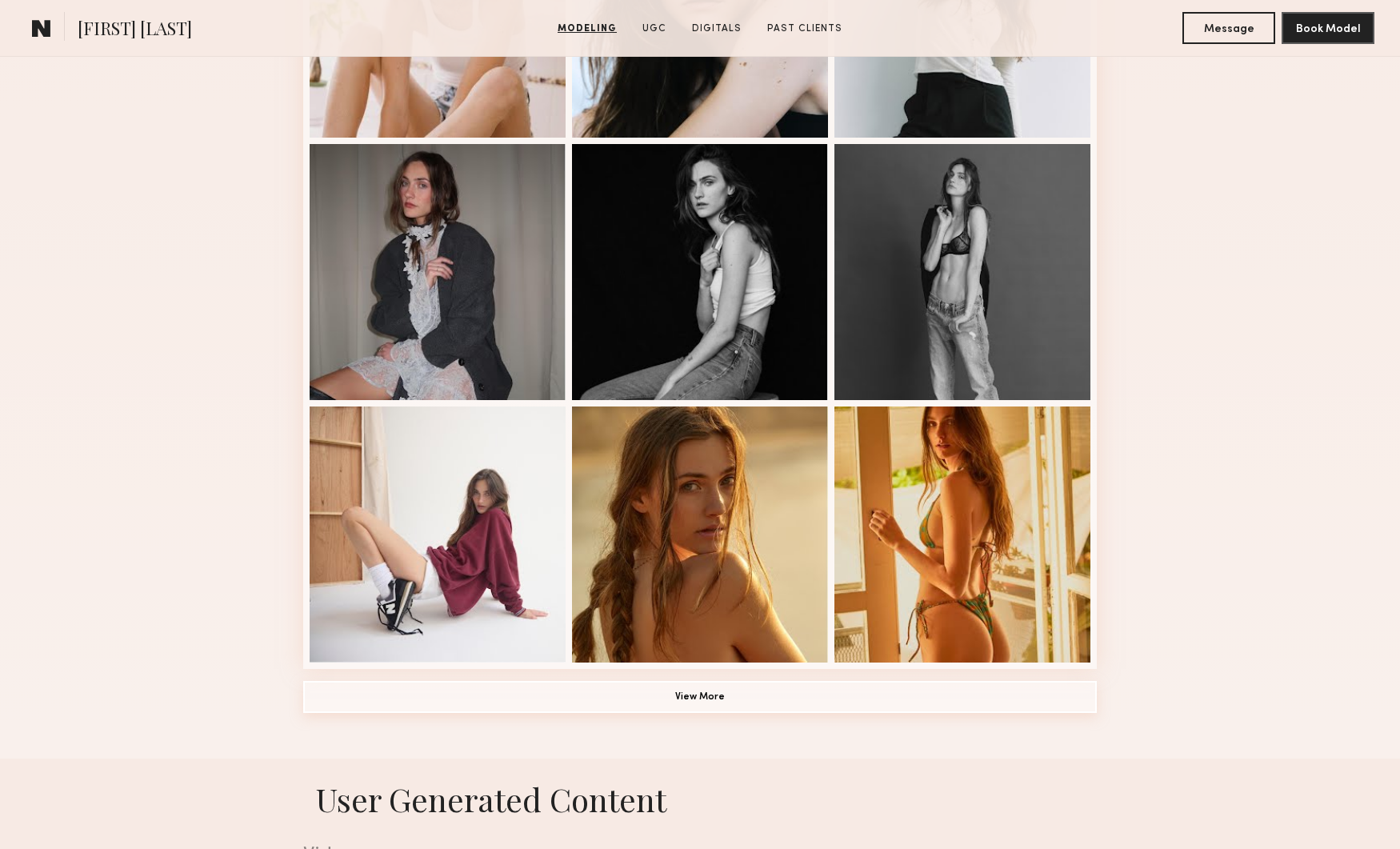 click on "View More" 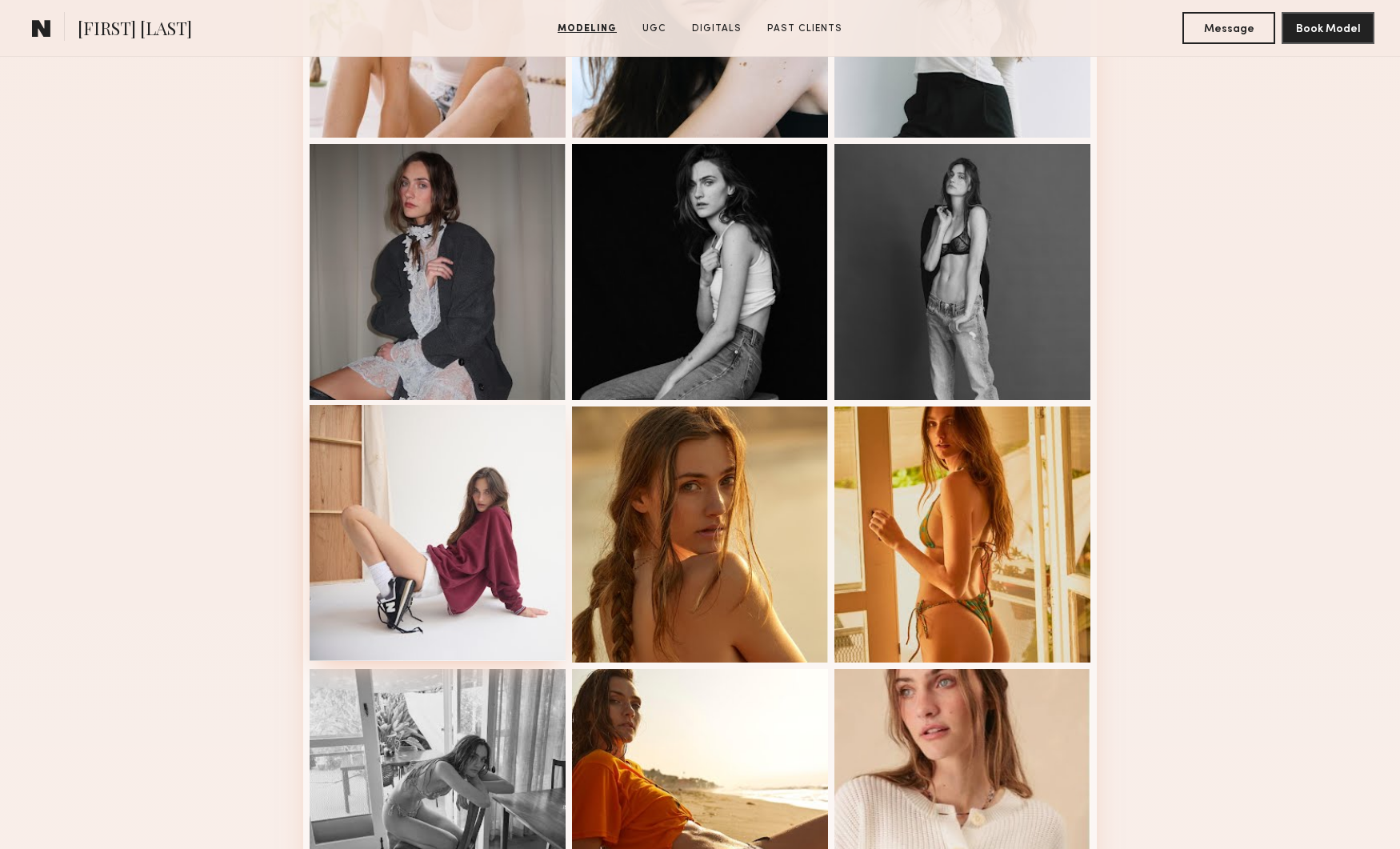 click at bounding box center (438, 533) 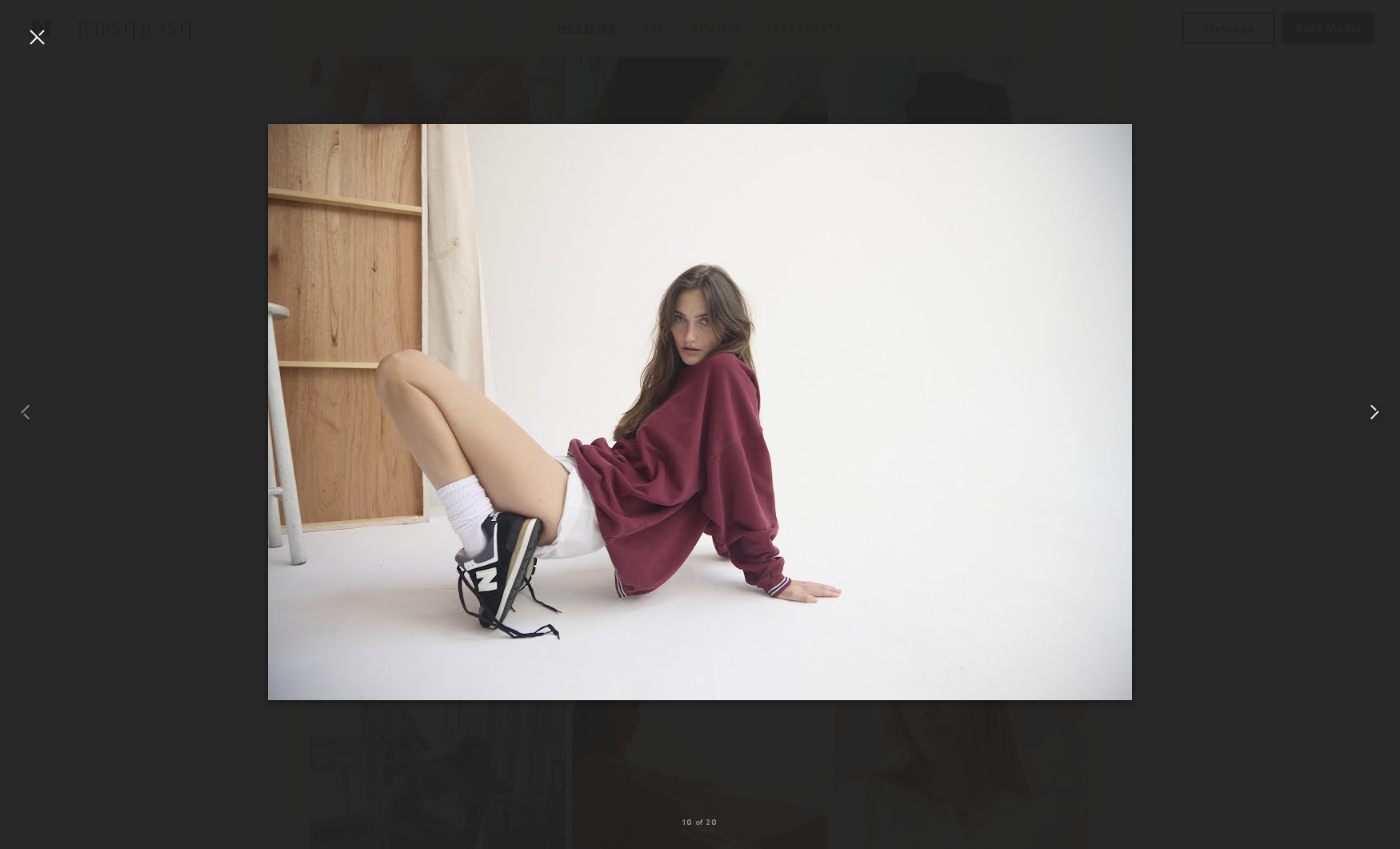 click at bounding box center [1374, 412] 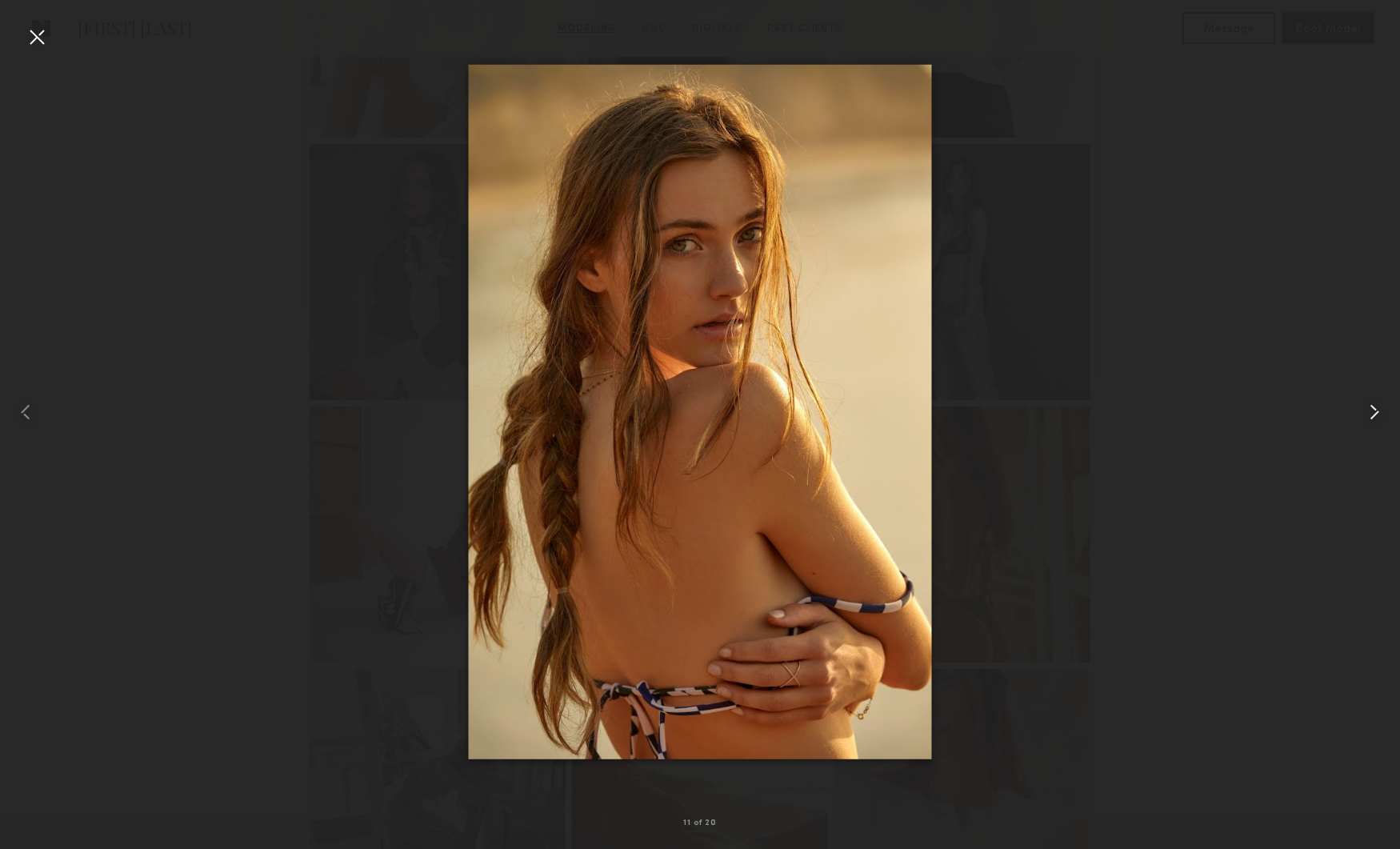 click at bounding box center [1374, 412] 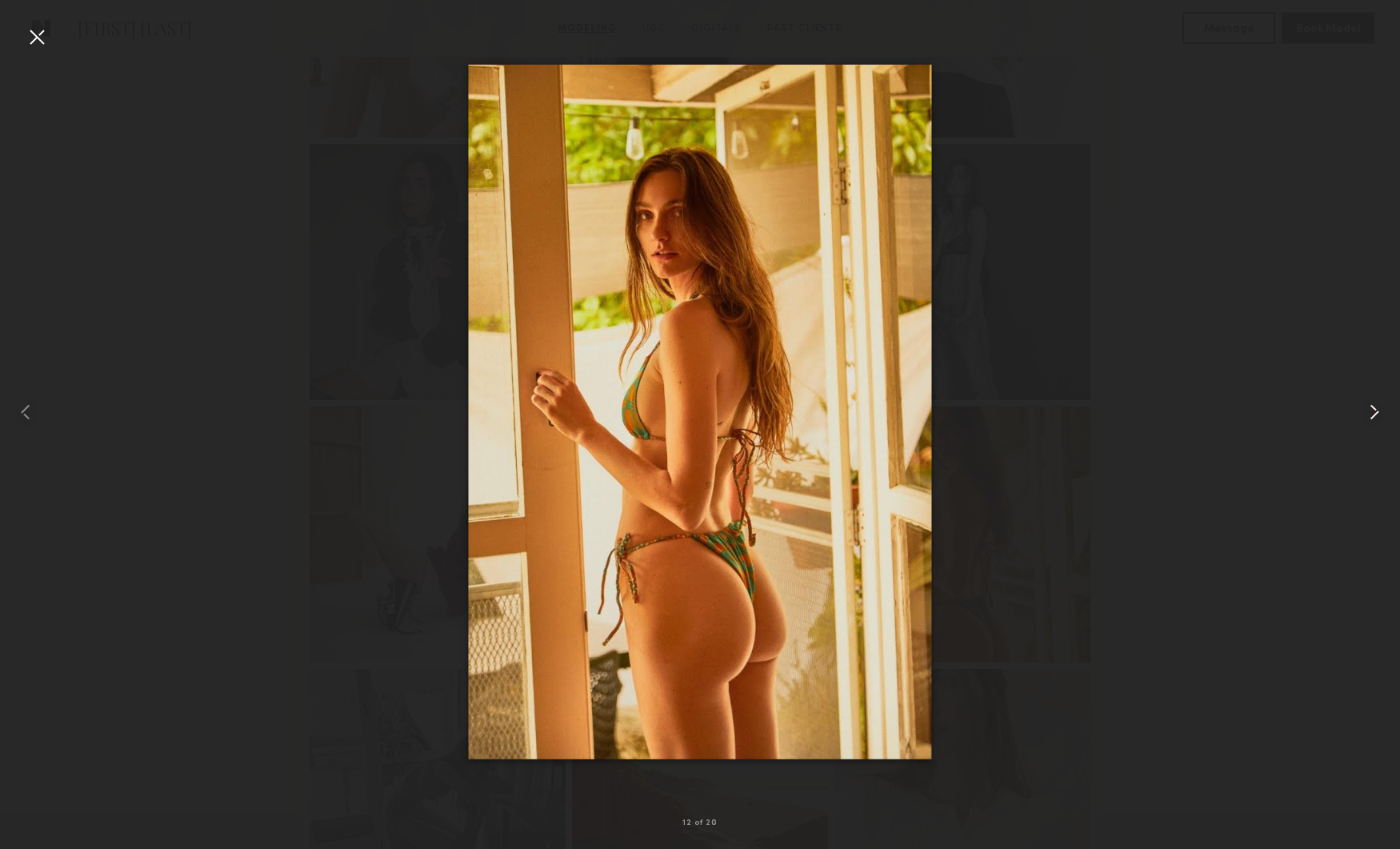 click at bounding box center (1374, 412) 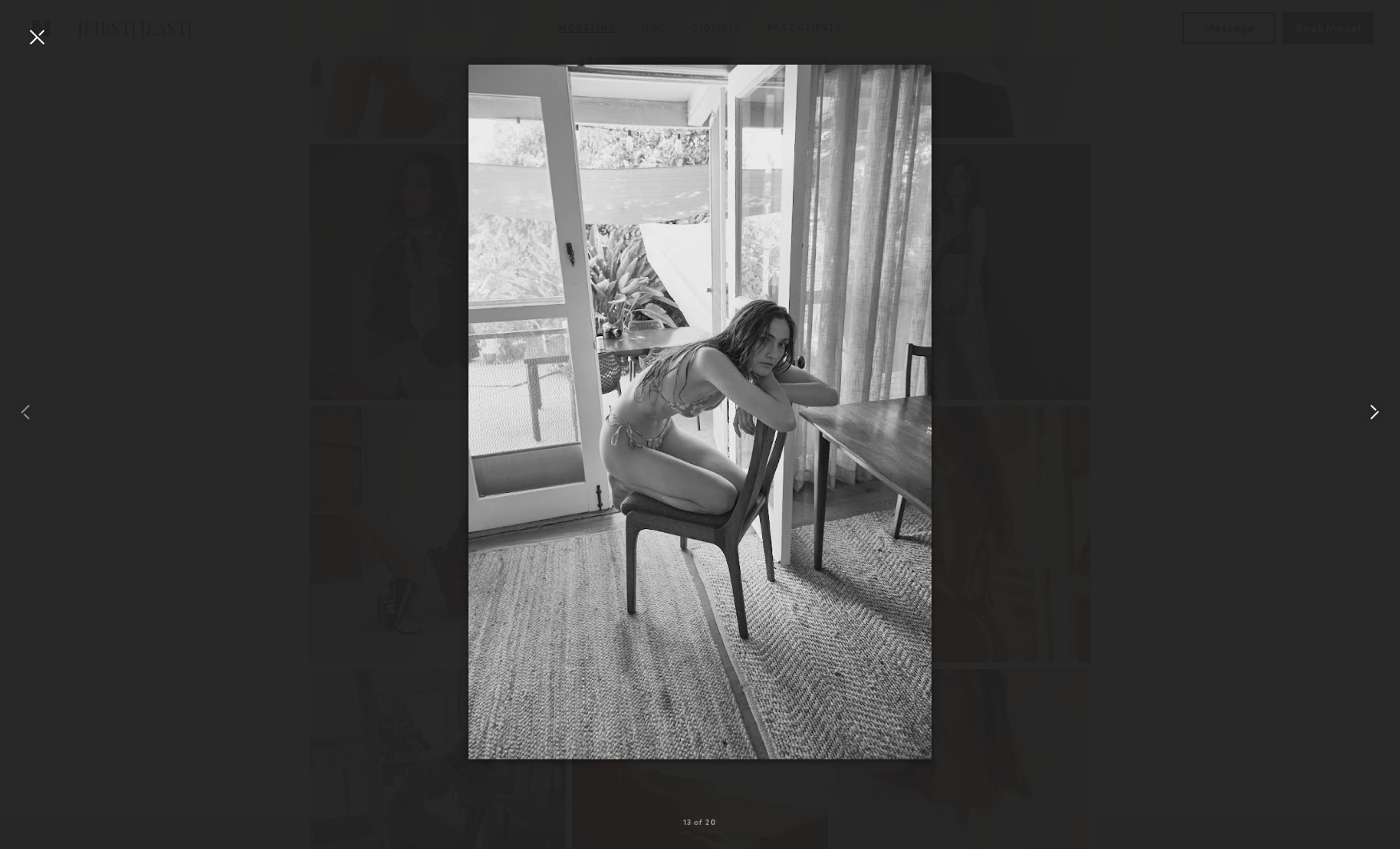 click at bounding box center (1374, 412) 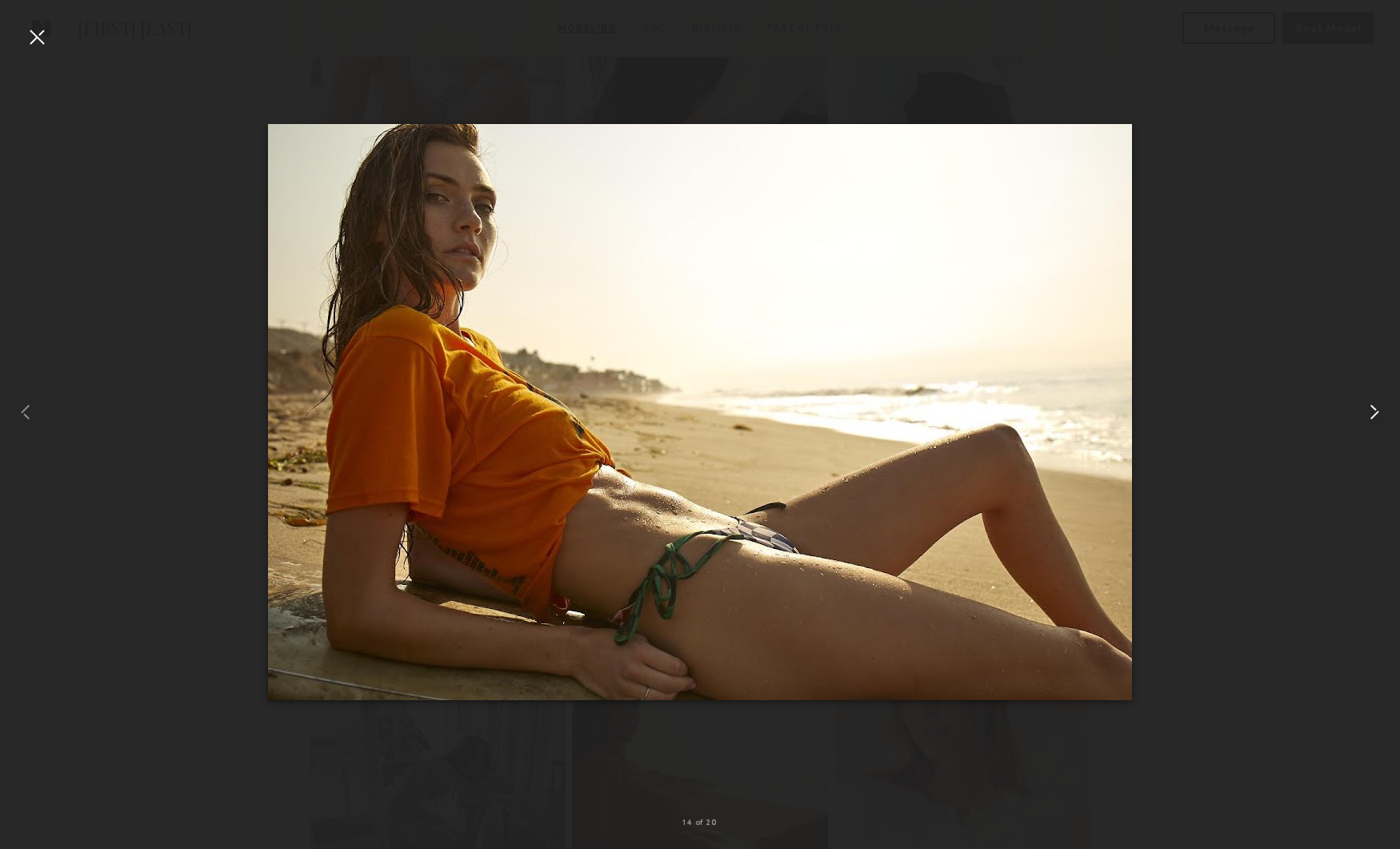 click at bounding box center [1374, 412] 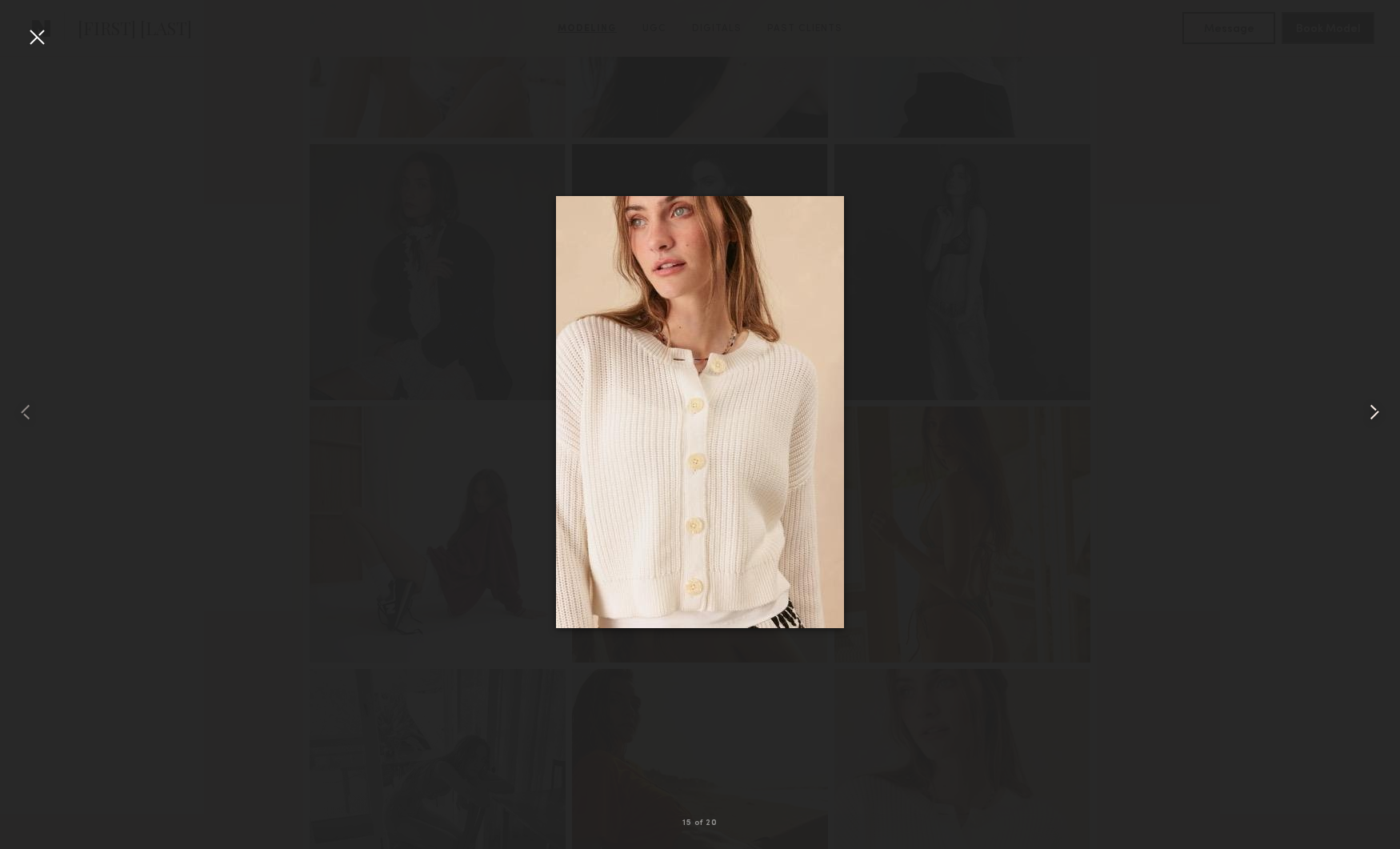 click at bounding box center (1374, 412) 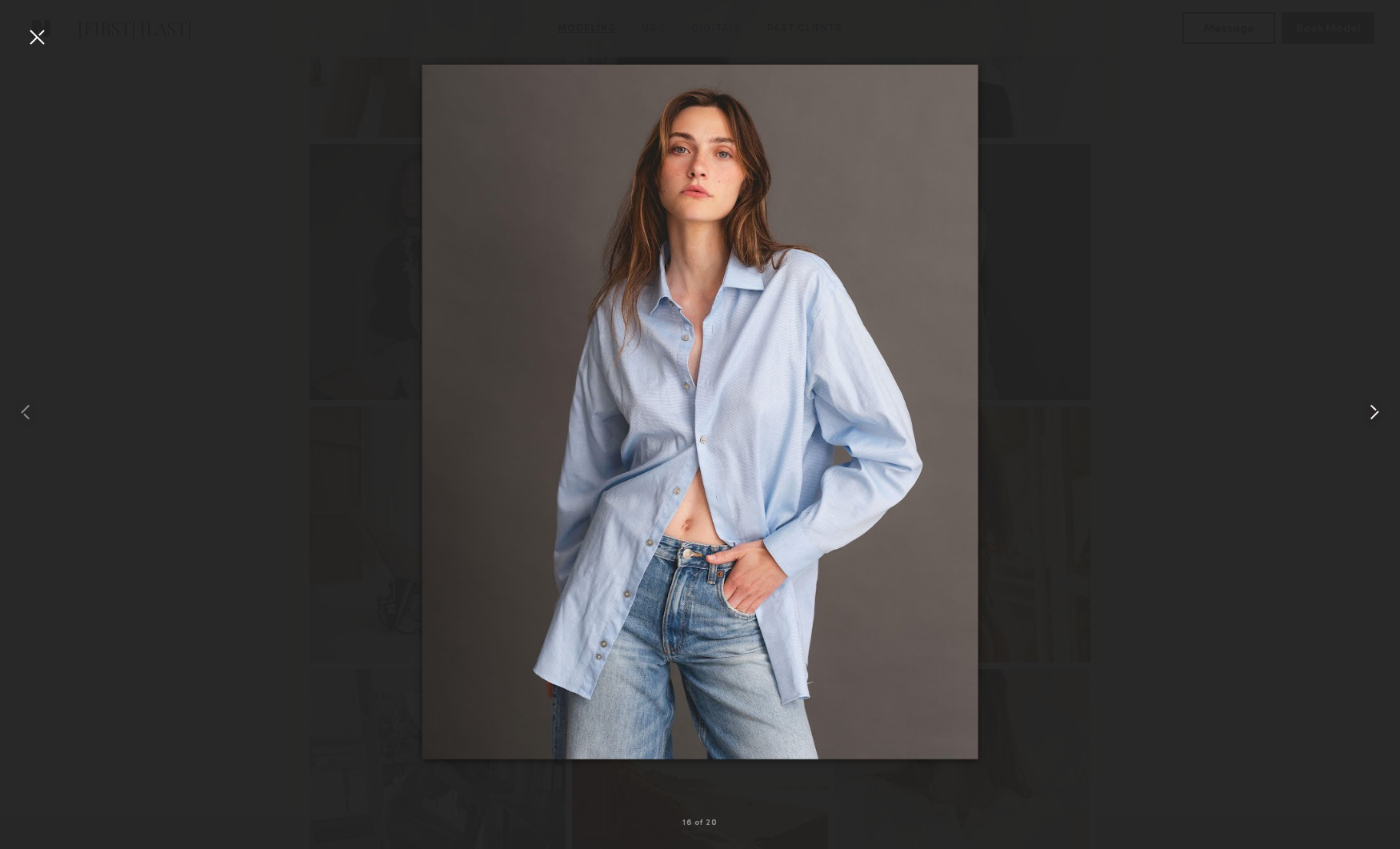 click at bounding box center [1374, 412] 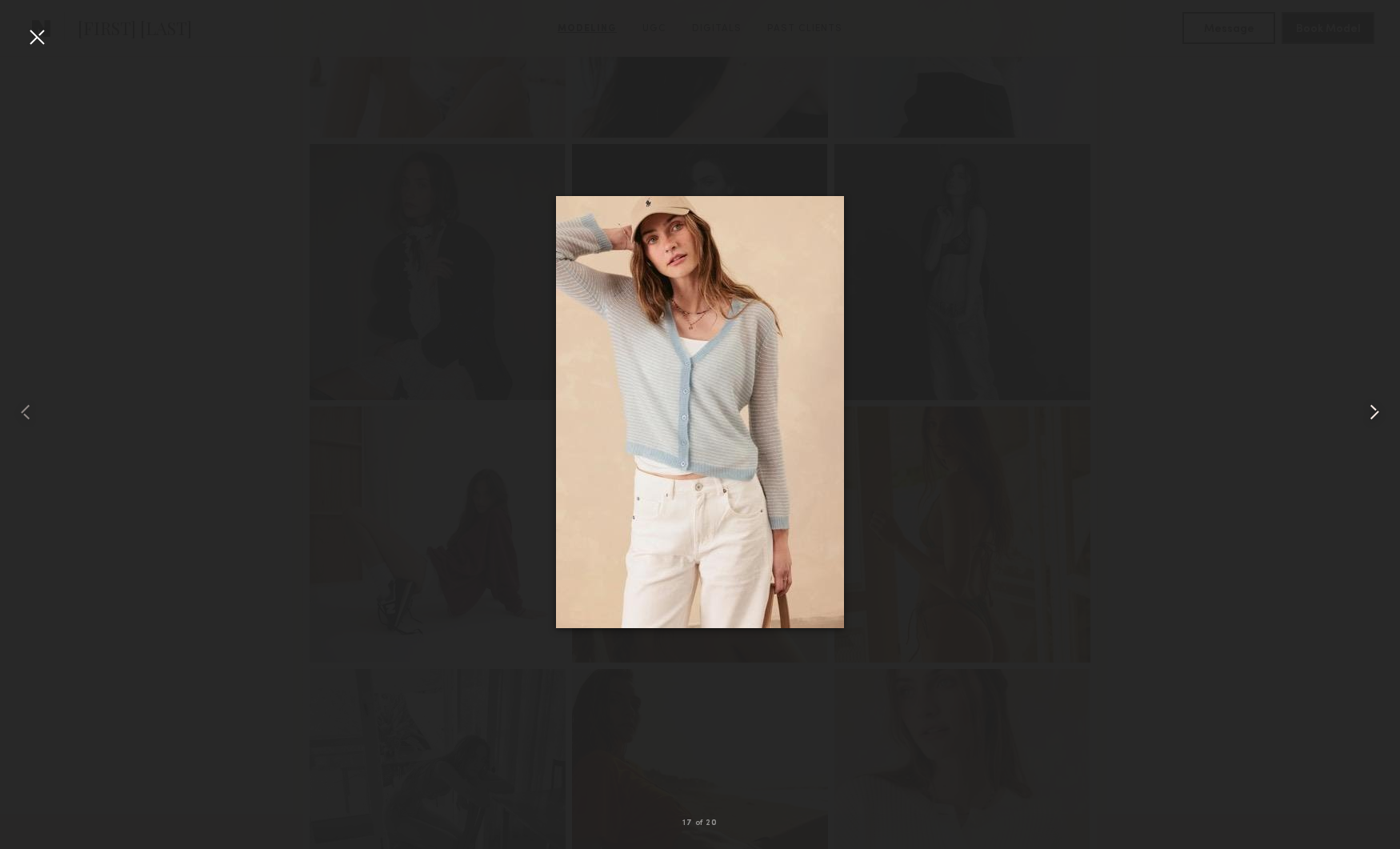 click at bounding box center [1374, 412] 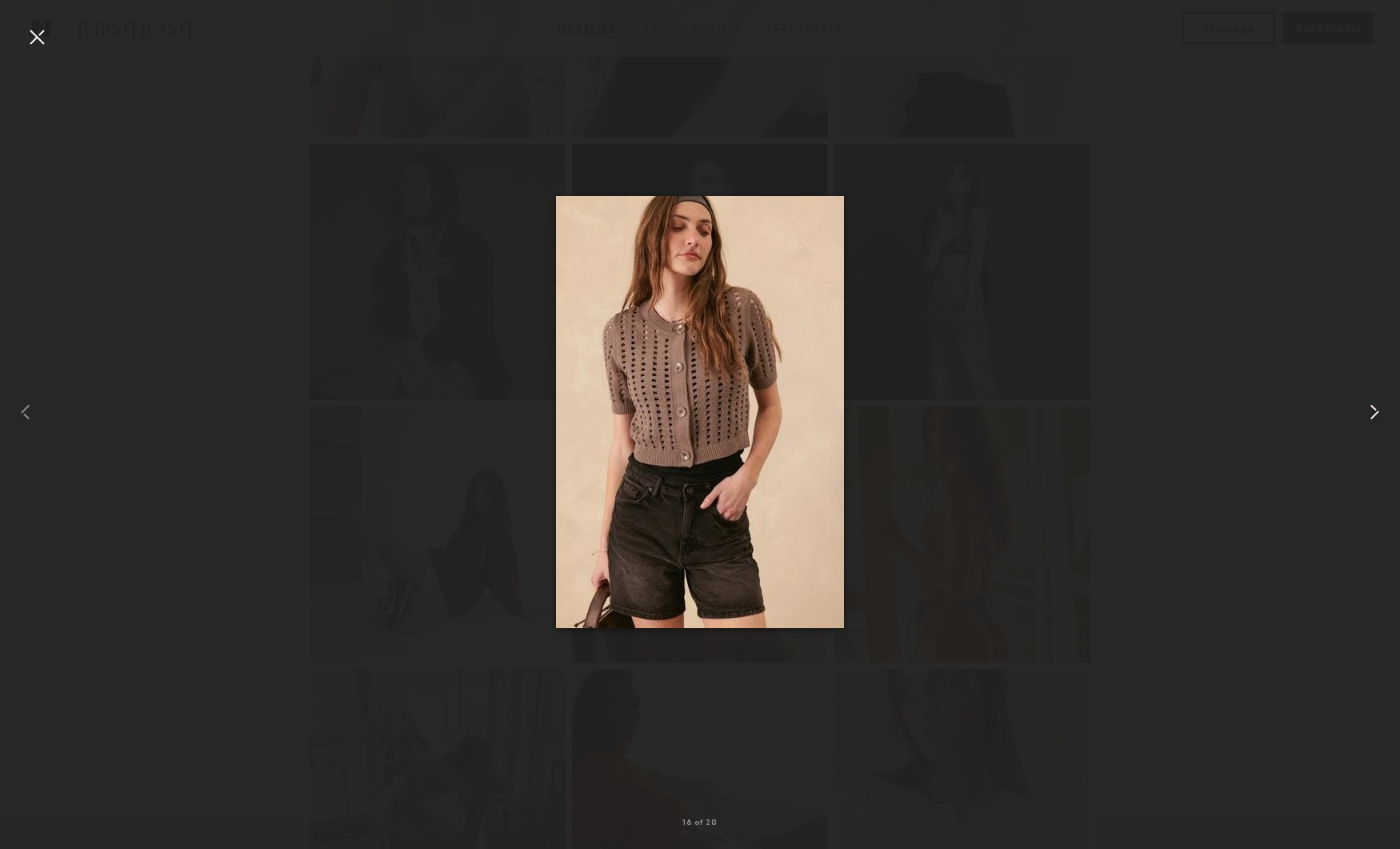 click at bounding box center [1374, 412] 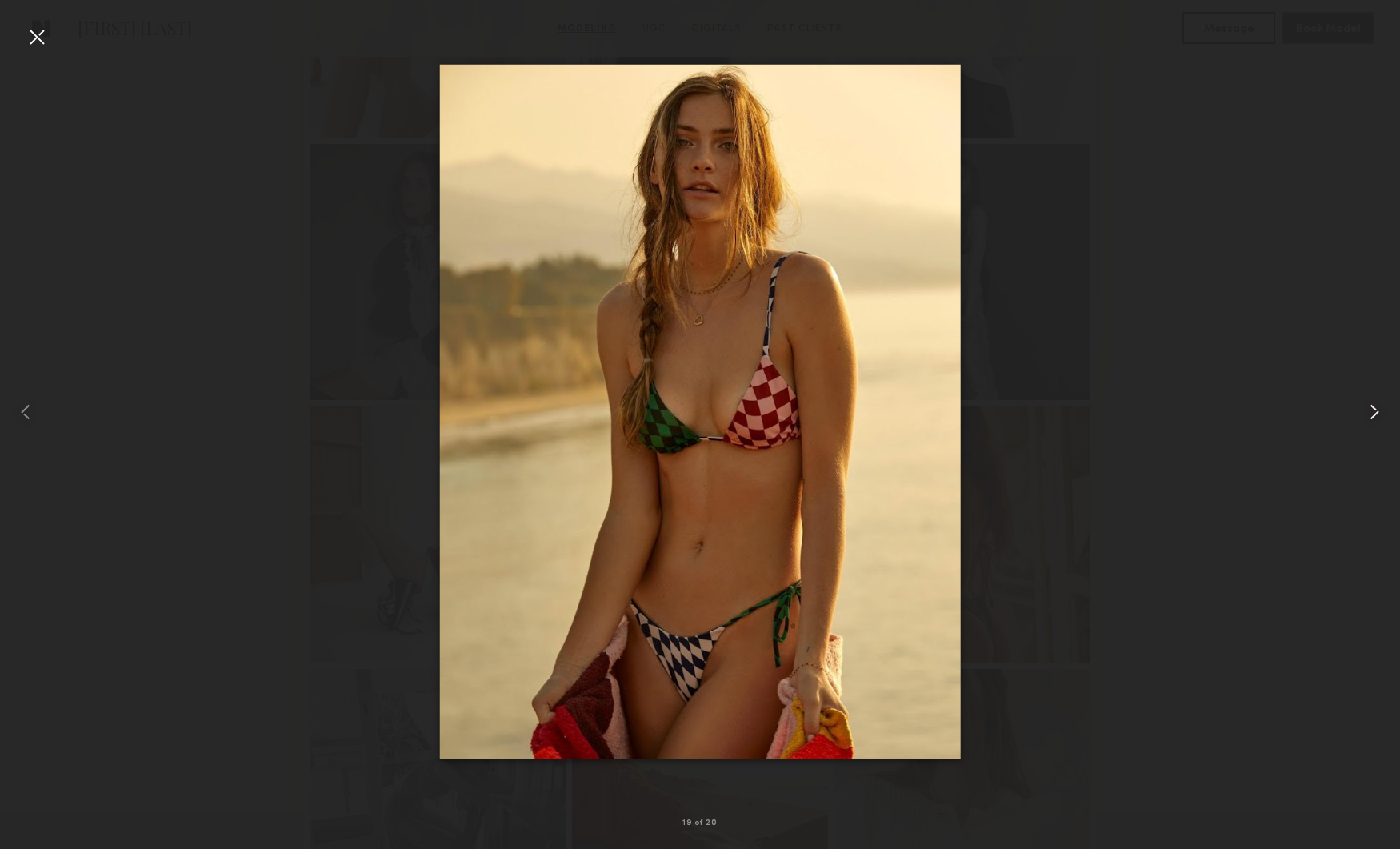 click at bounding box center [1374, 412] 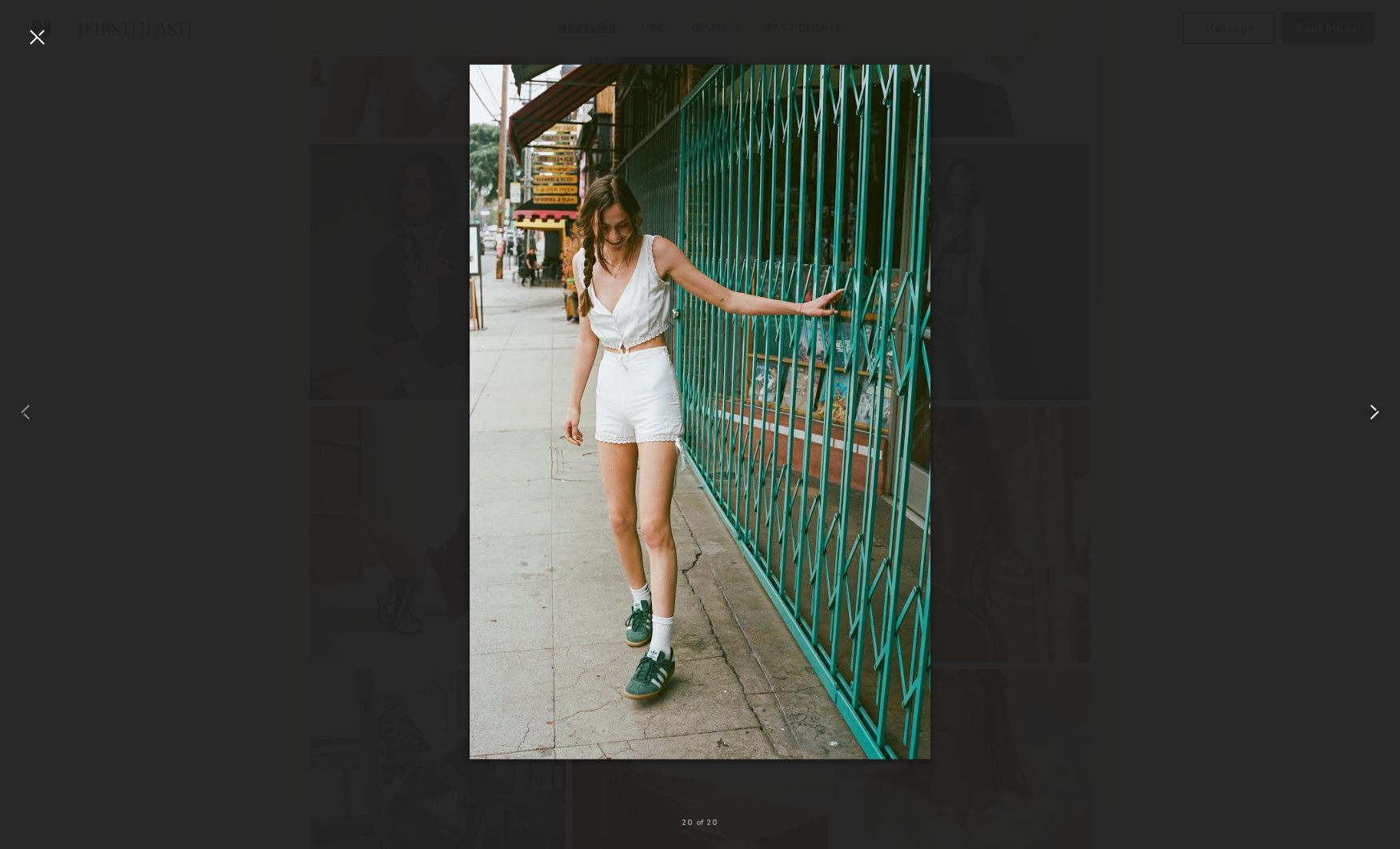 click at bounding box center (1374, 412) 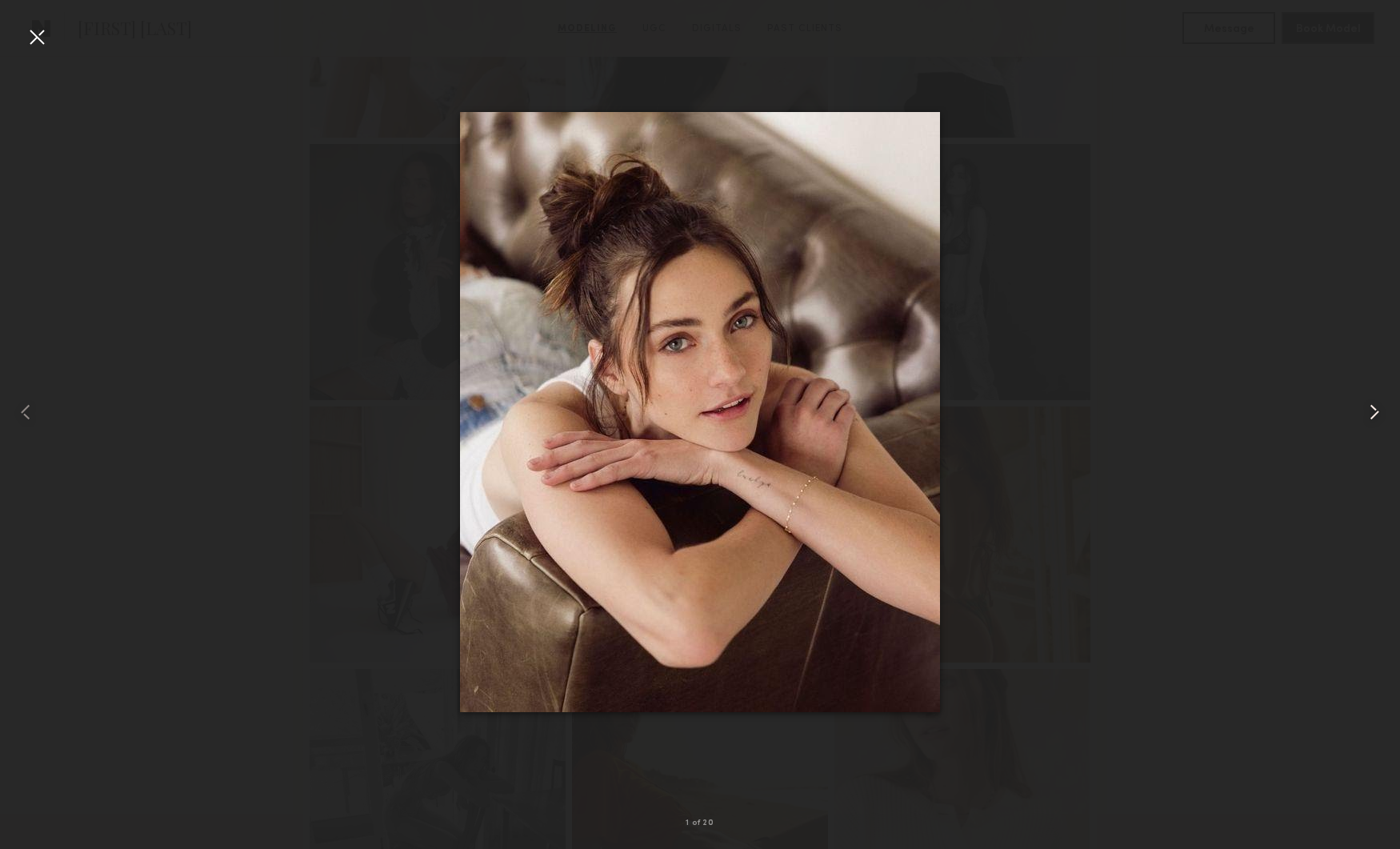 click at bounding box center [1374, 412] 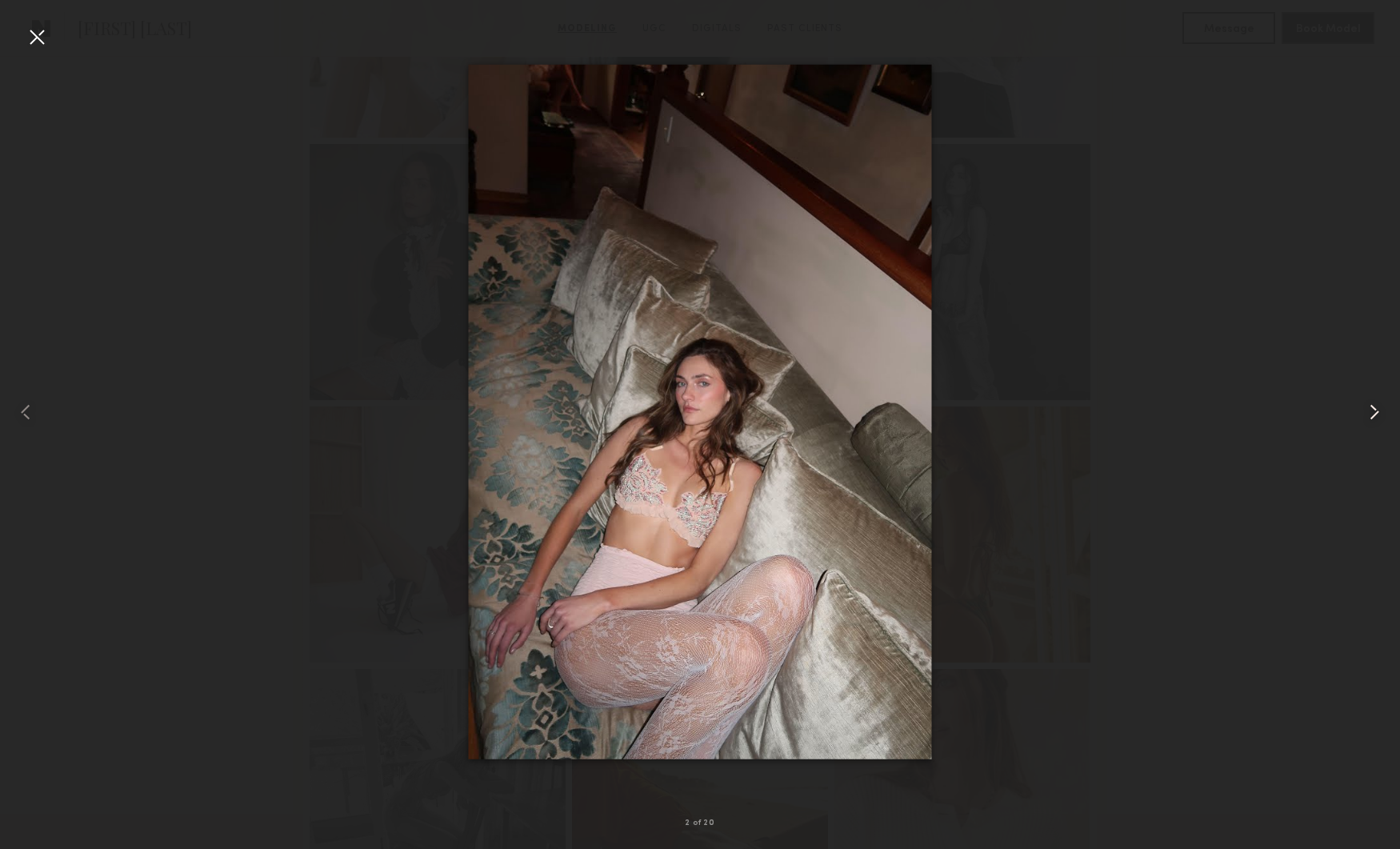 click at bounding box center [1374, 412] 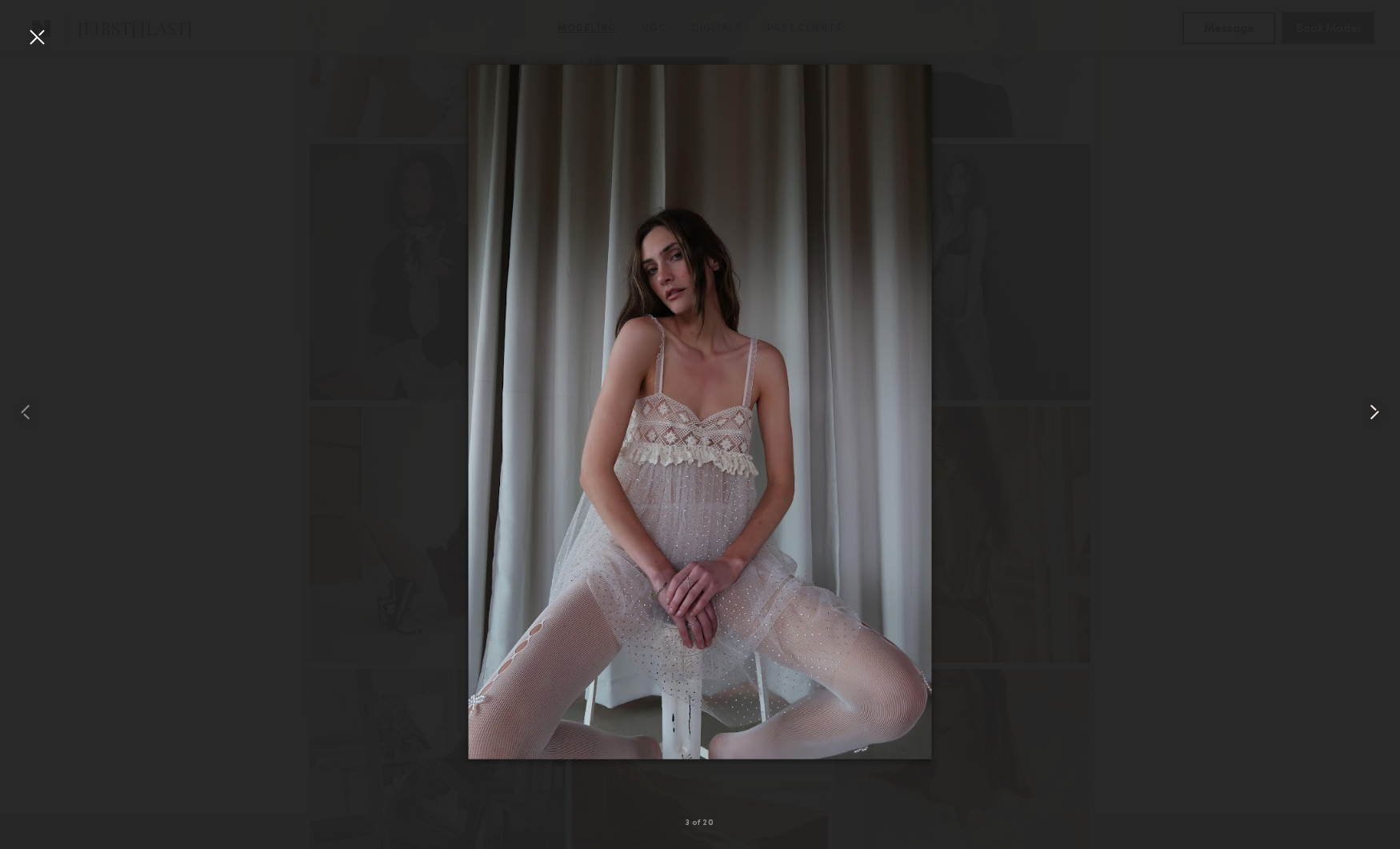 click at bounding box center (1374, 412) 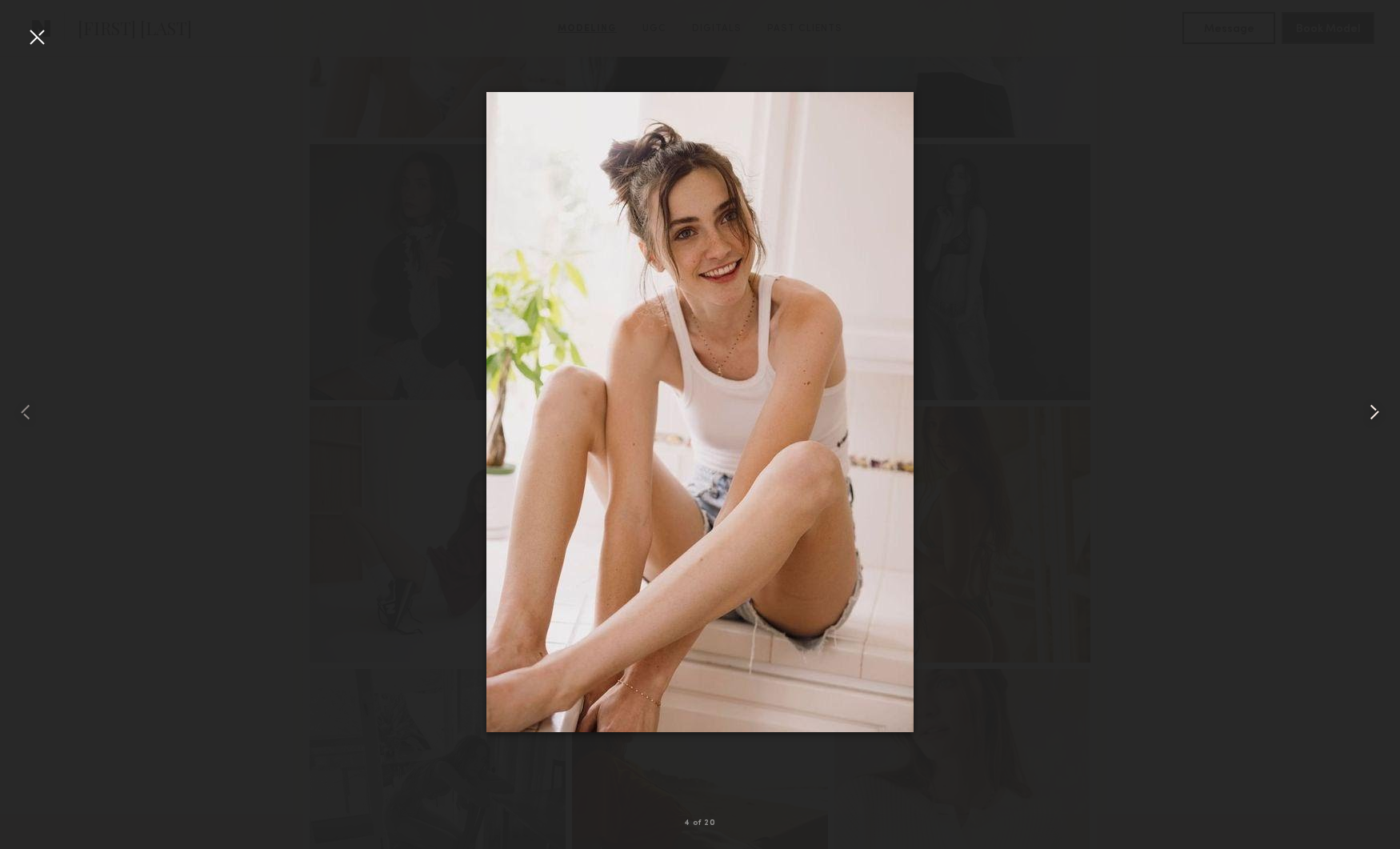 click at bounding box center (1374, 412) 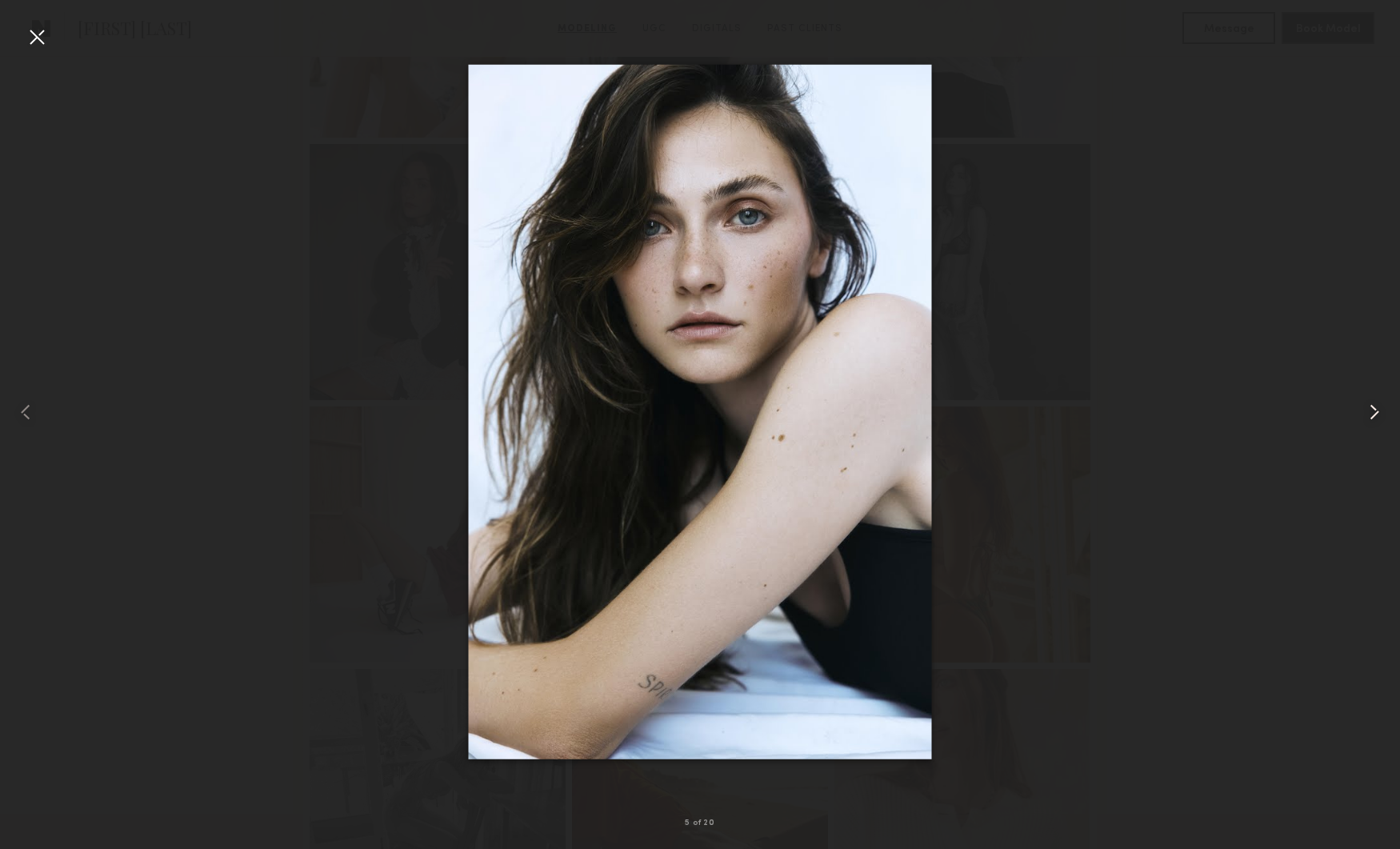 click at bounding box center [1374, 412] 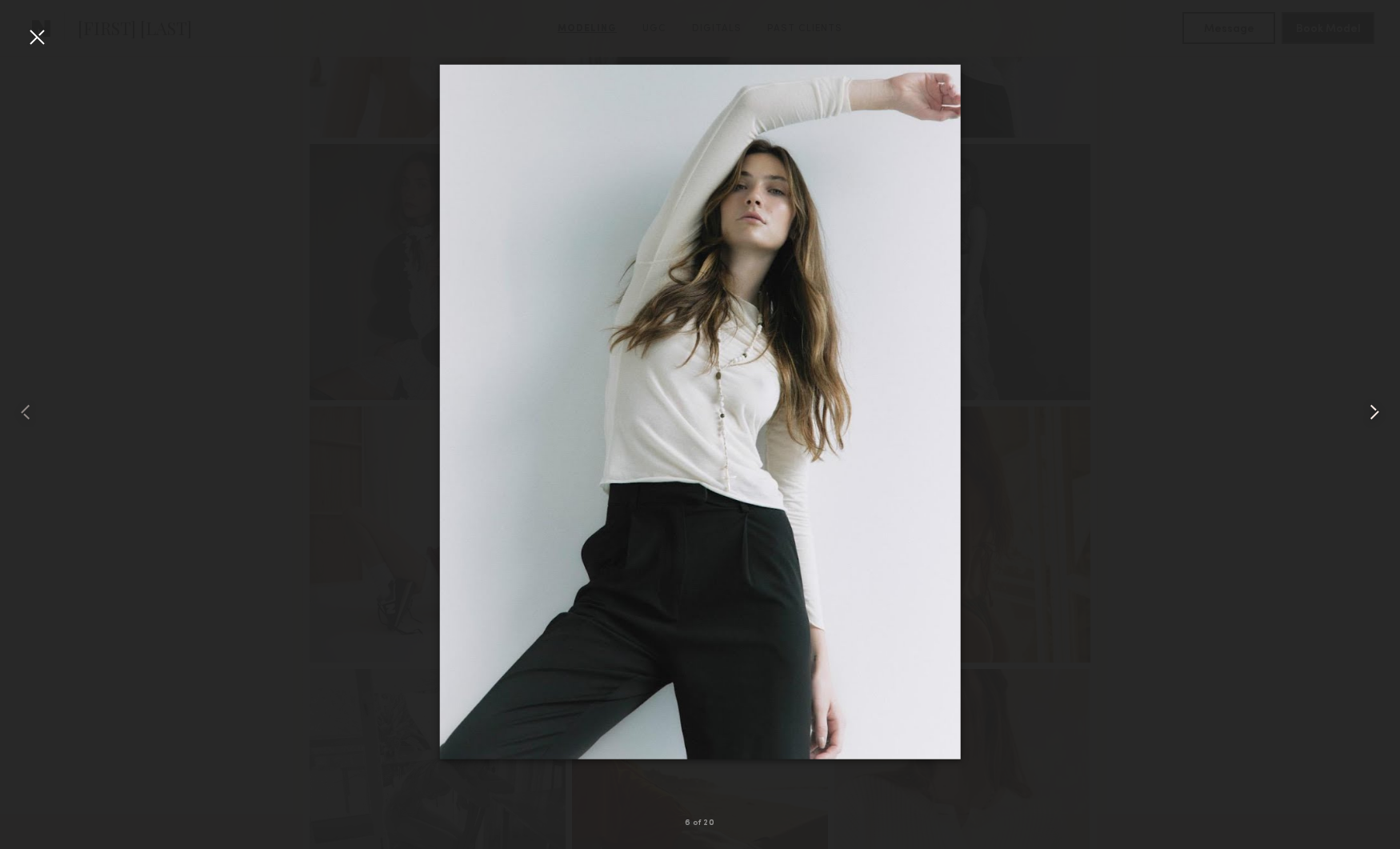 click at bounding box center (1374, 412) 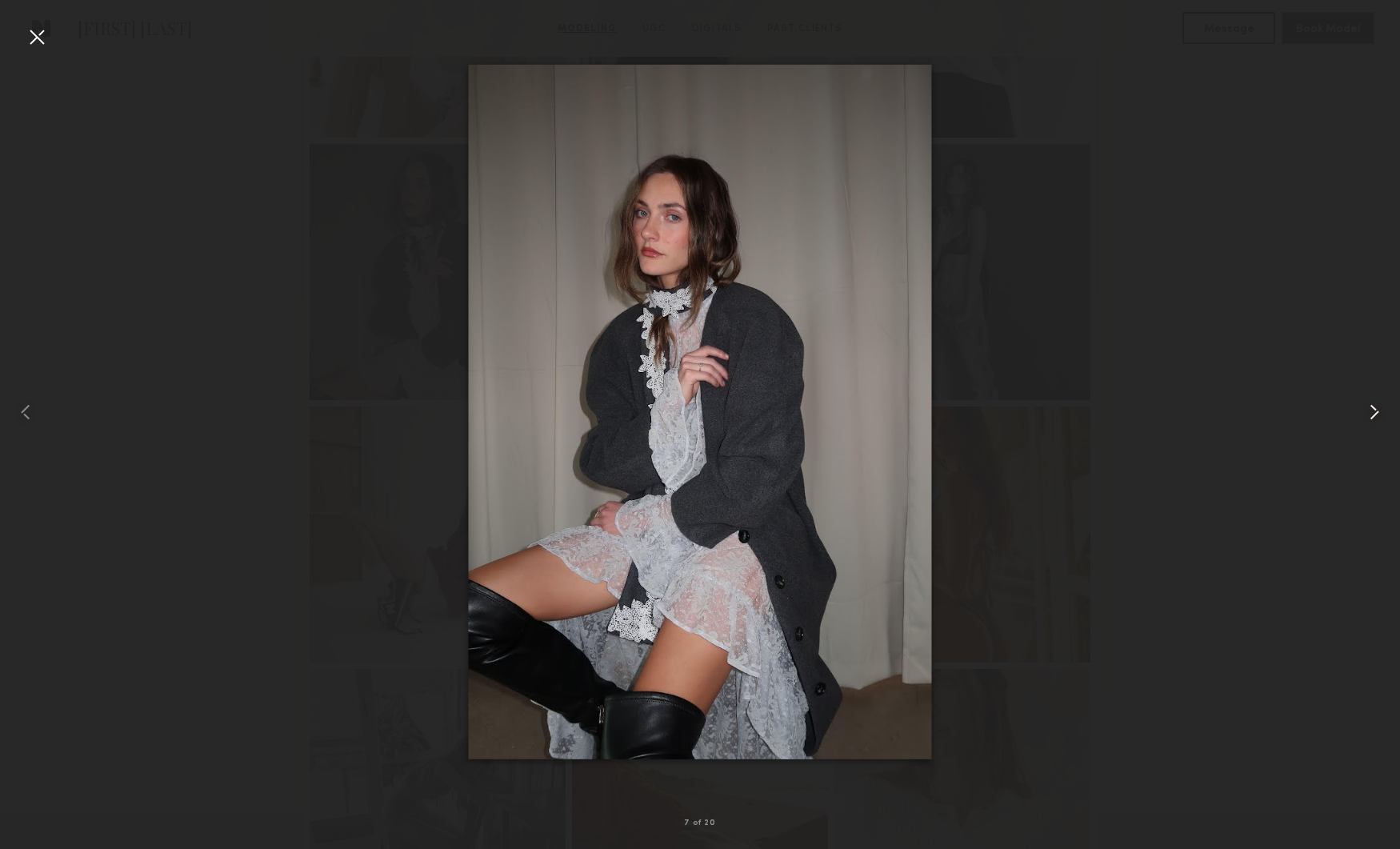 click at bounding box center (1374, 412) 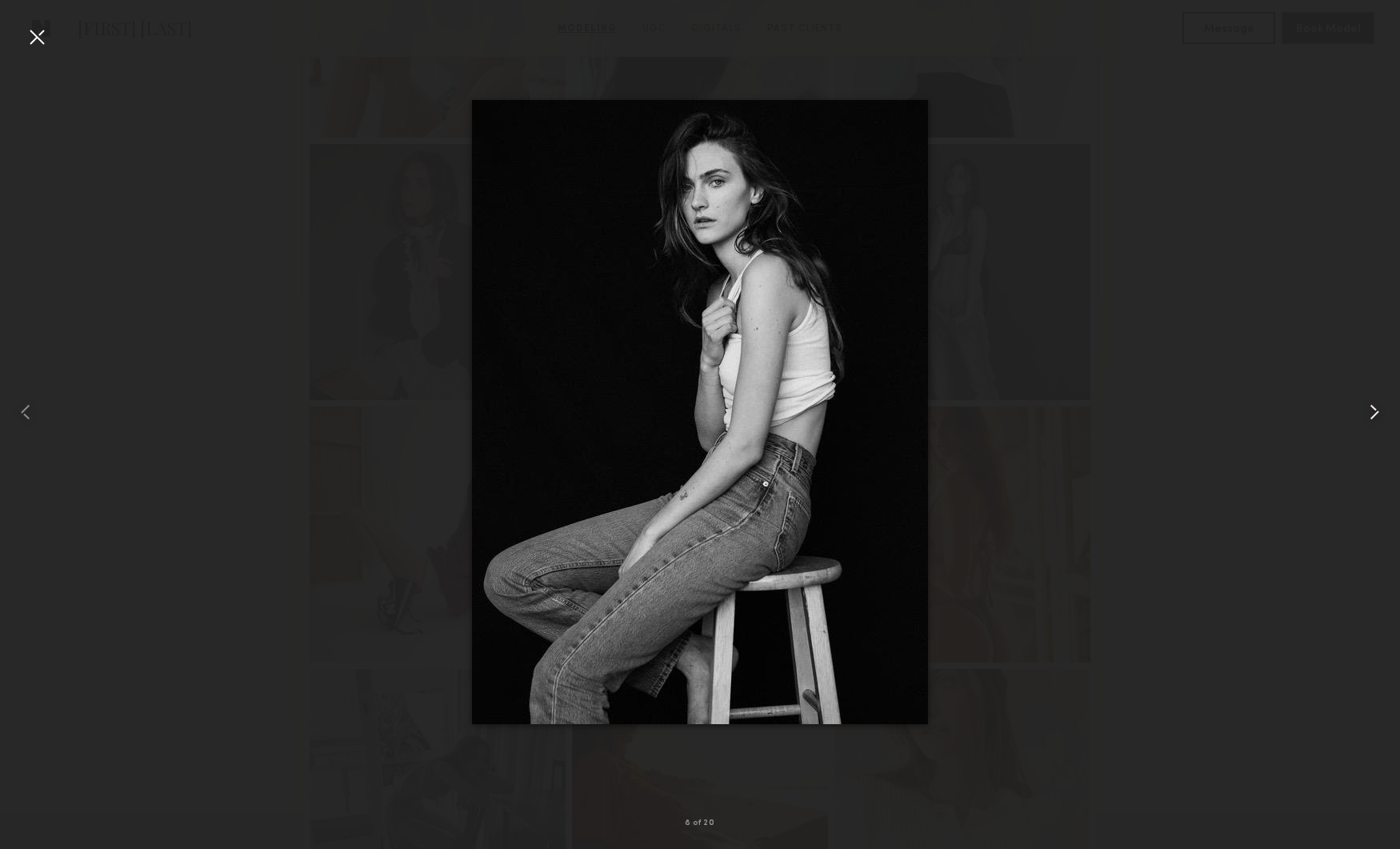click at bounding box center [1374, 412] 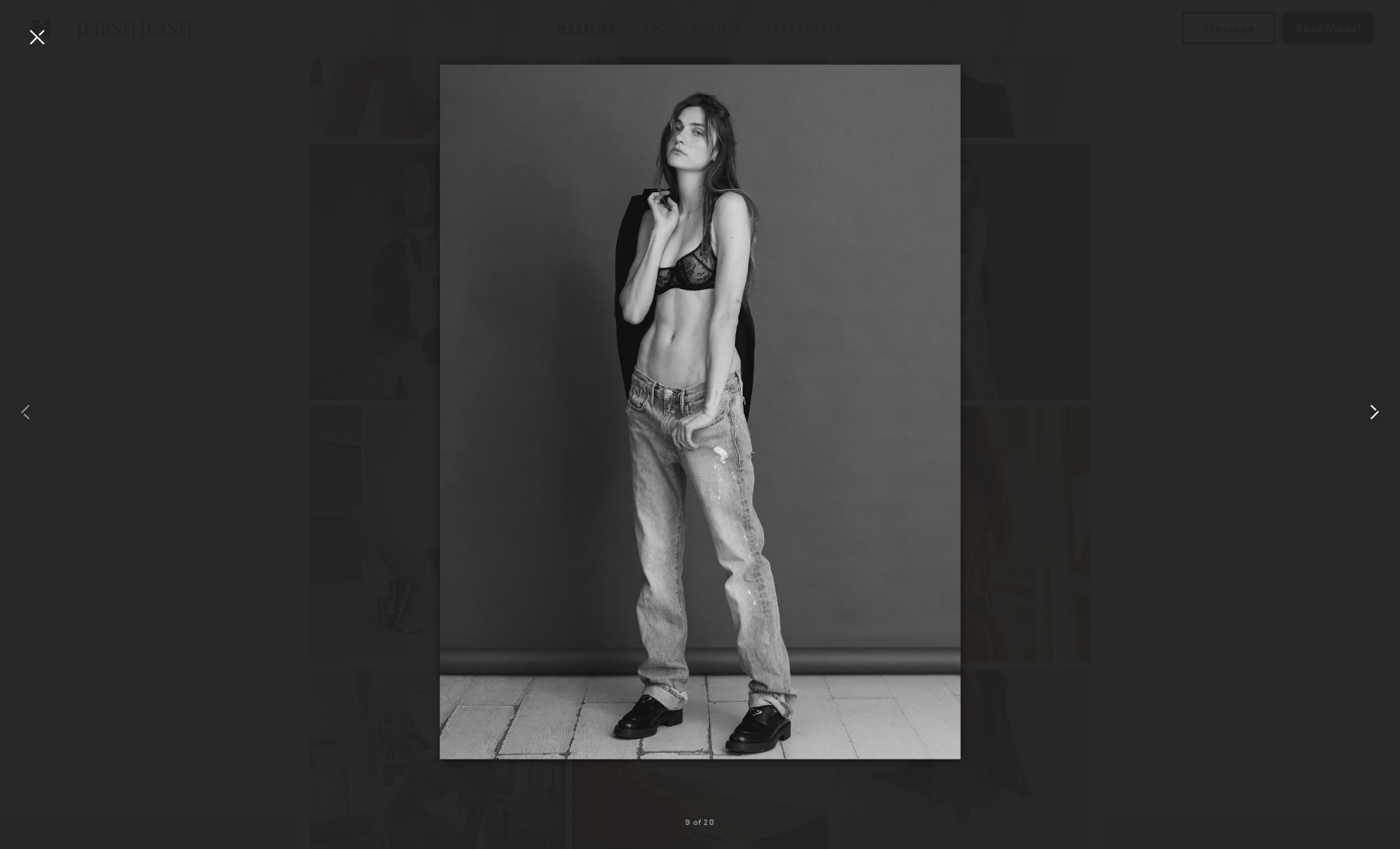 click at bounding box center (1374, 412) 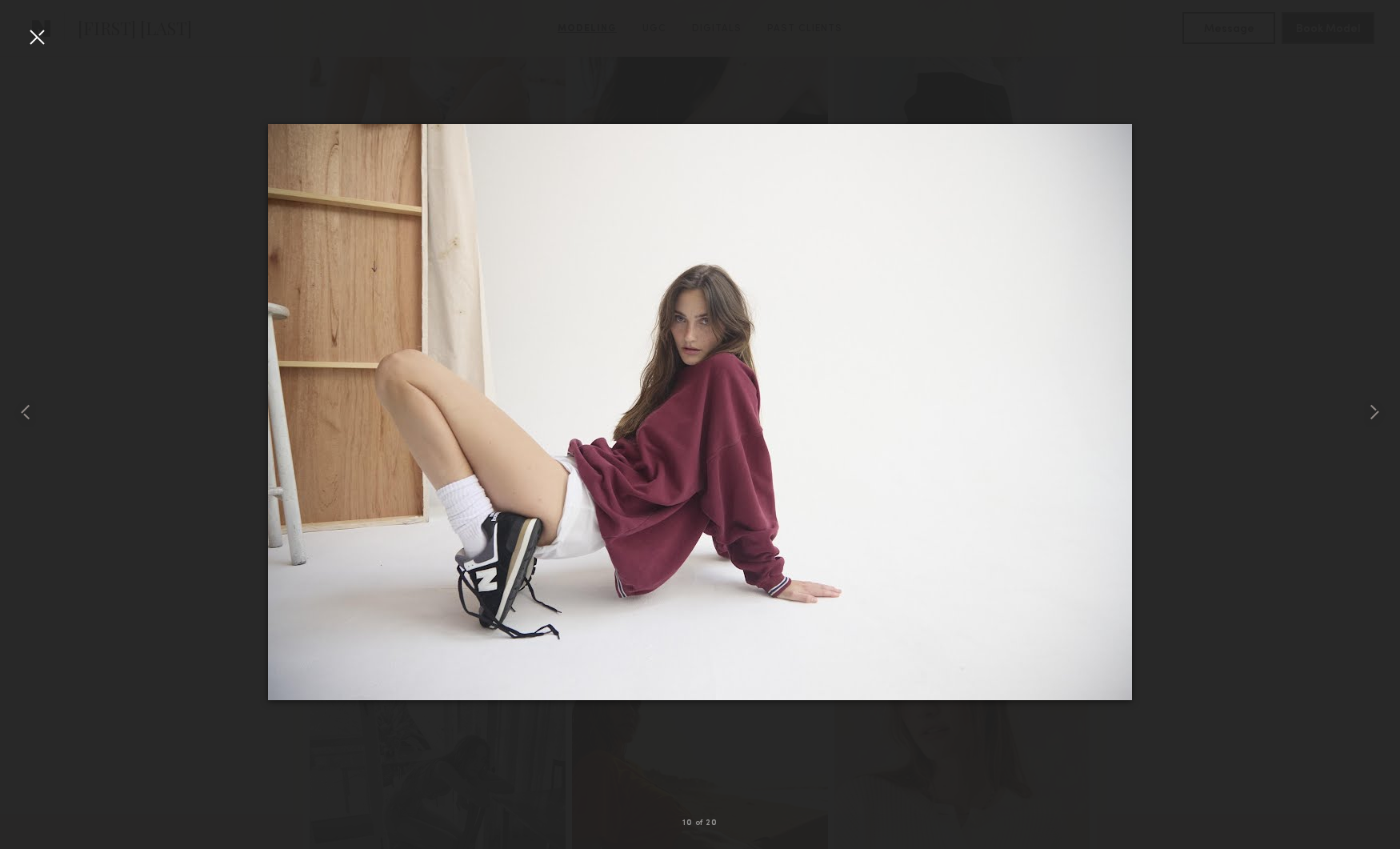 click at bounding box center [37, 37] 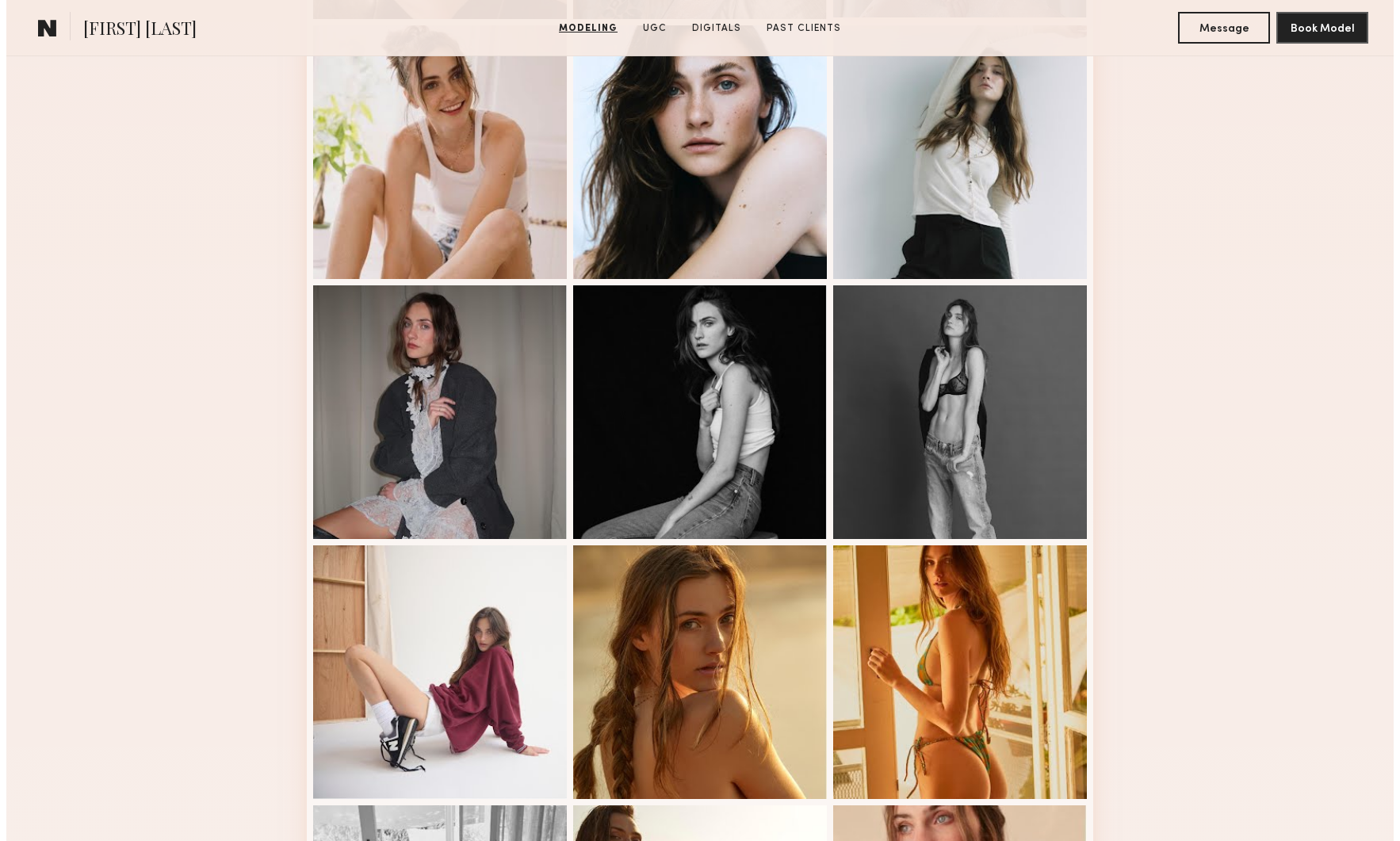 scroll, scrollTop: 0, scrollLeft: 0, axis: both 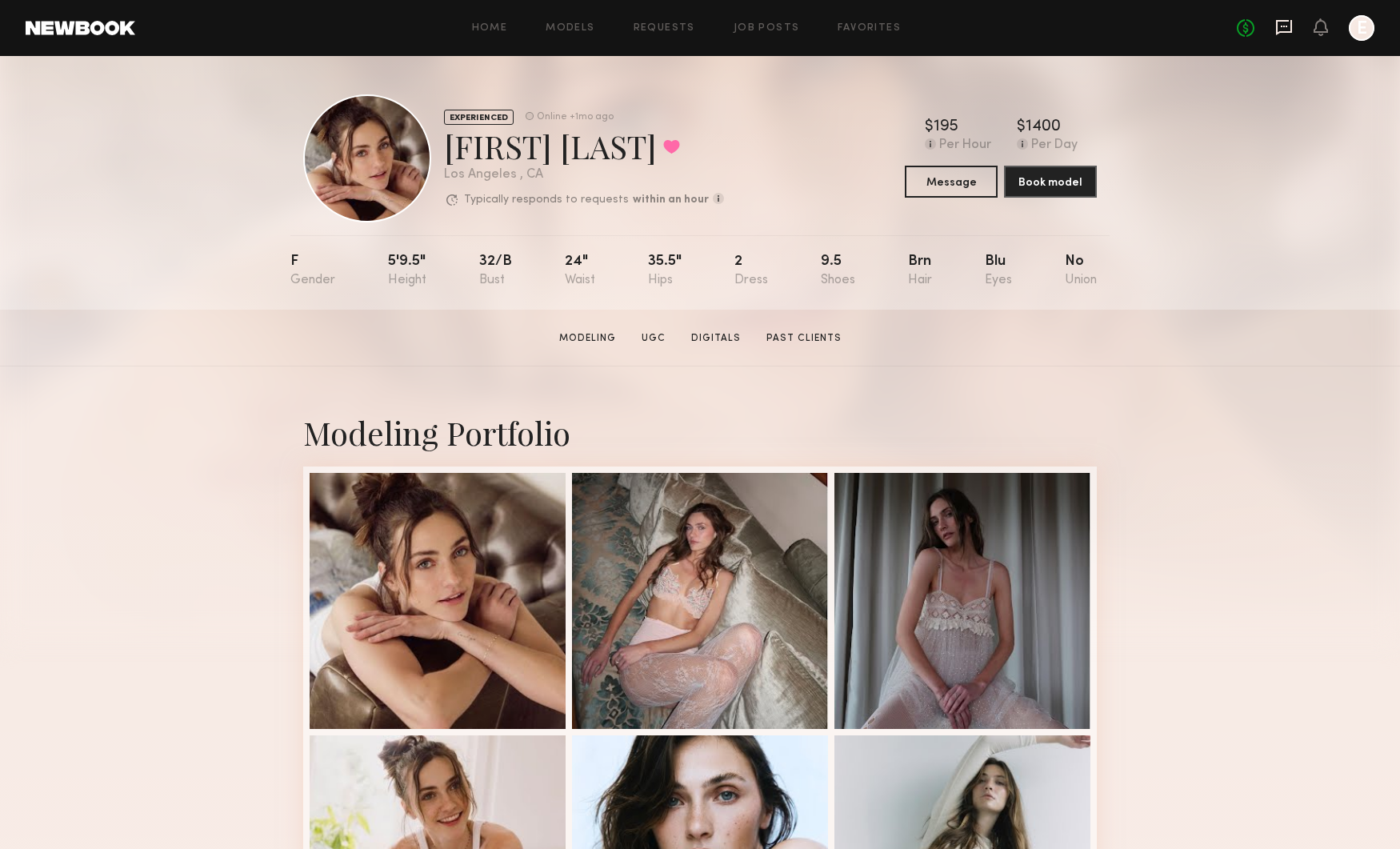 click 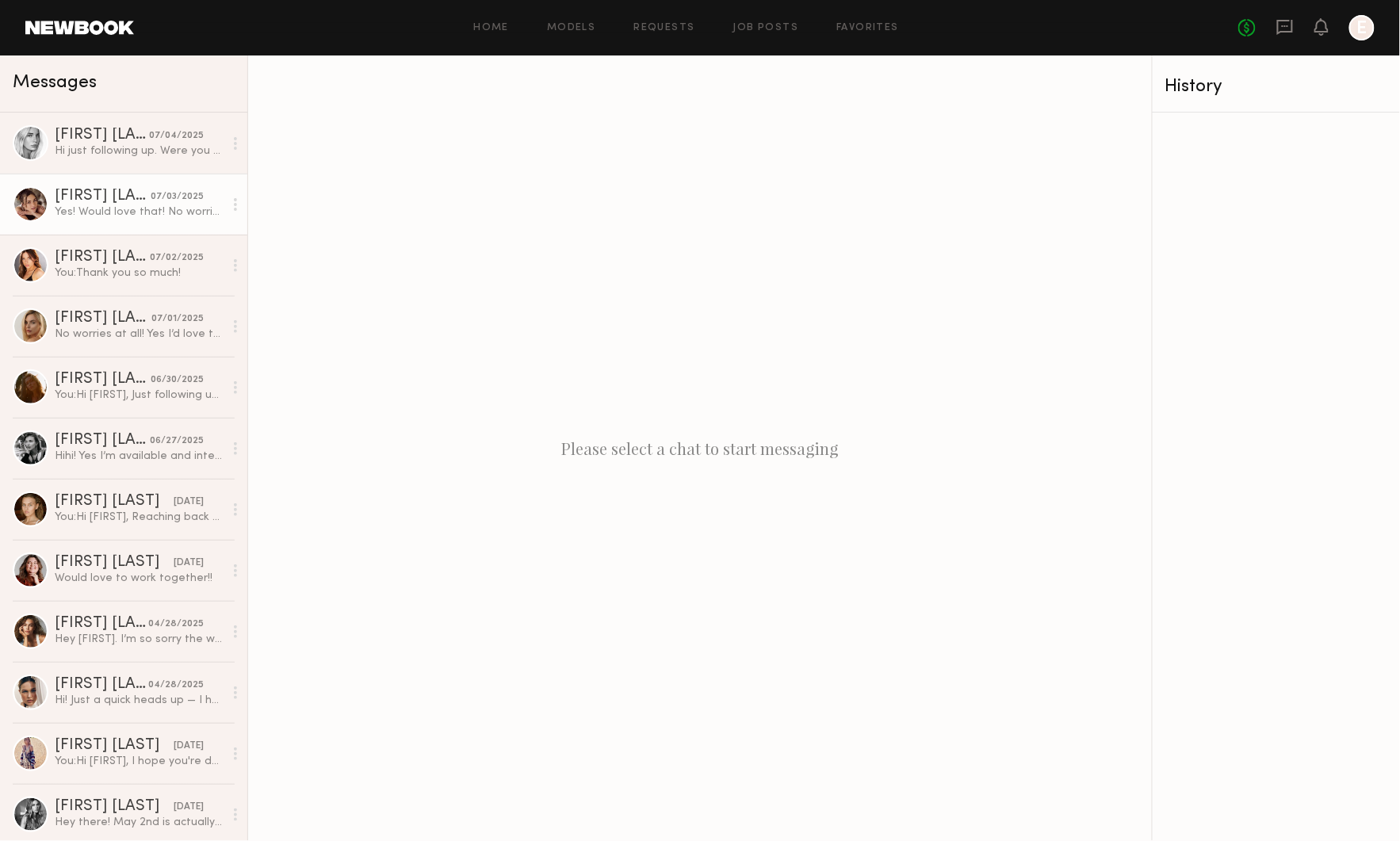click on "Emily H." 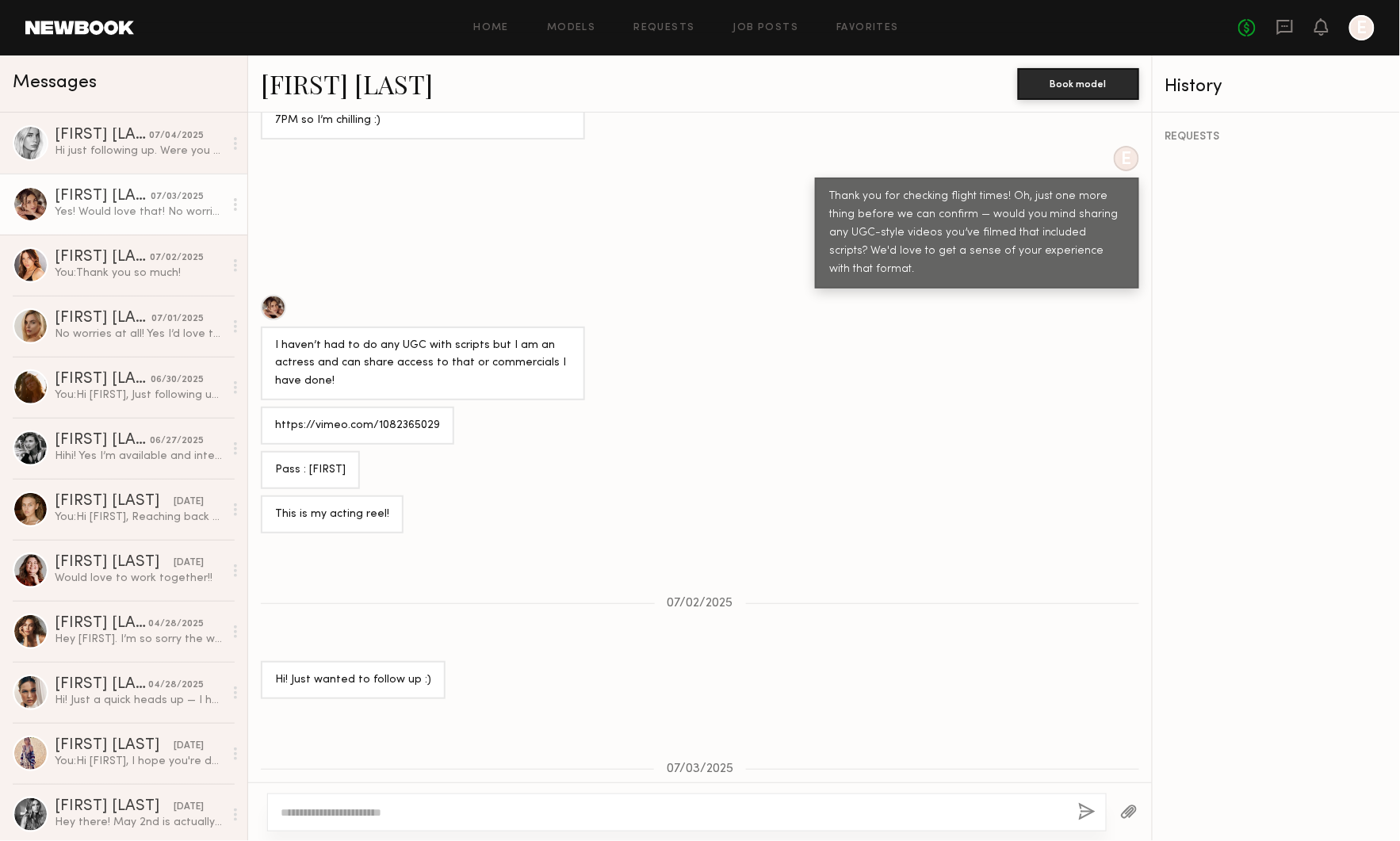 scroll, scrollTop: 195, scrollLeft: 0, axis: vertical 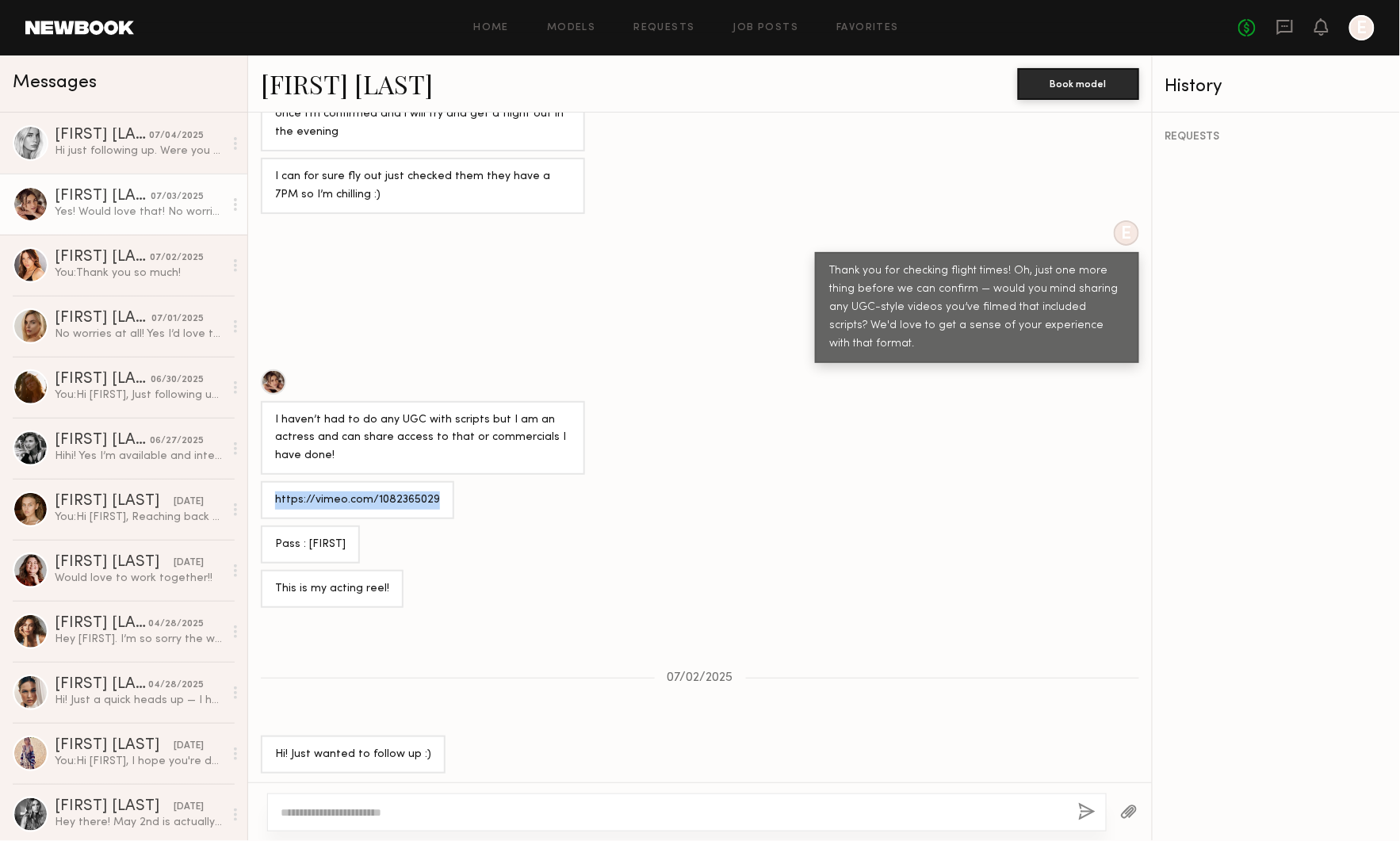 drag, startPoint x: 432, startPoint y: 471, endPoint x: 274, endPoint y: 470, distance: 158.00316 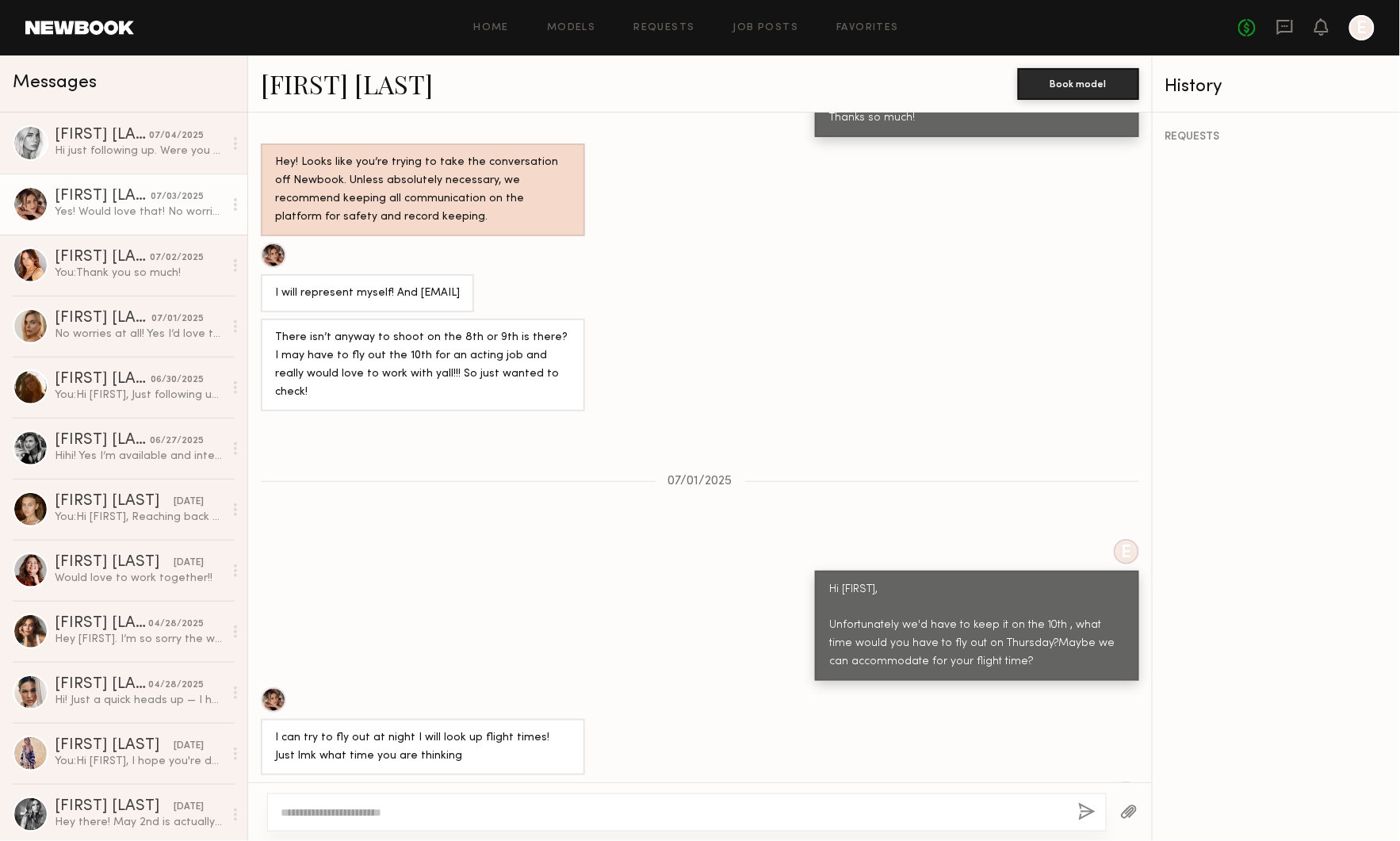 scroll, scrollTop: 1187, scrollLeft: 0, axis: vertical 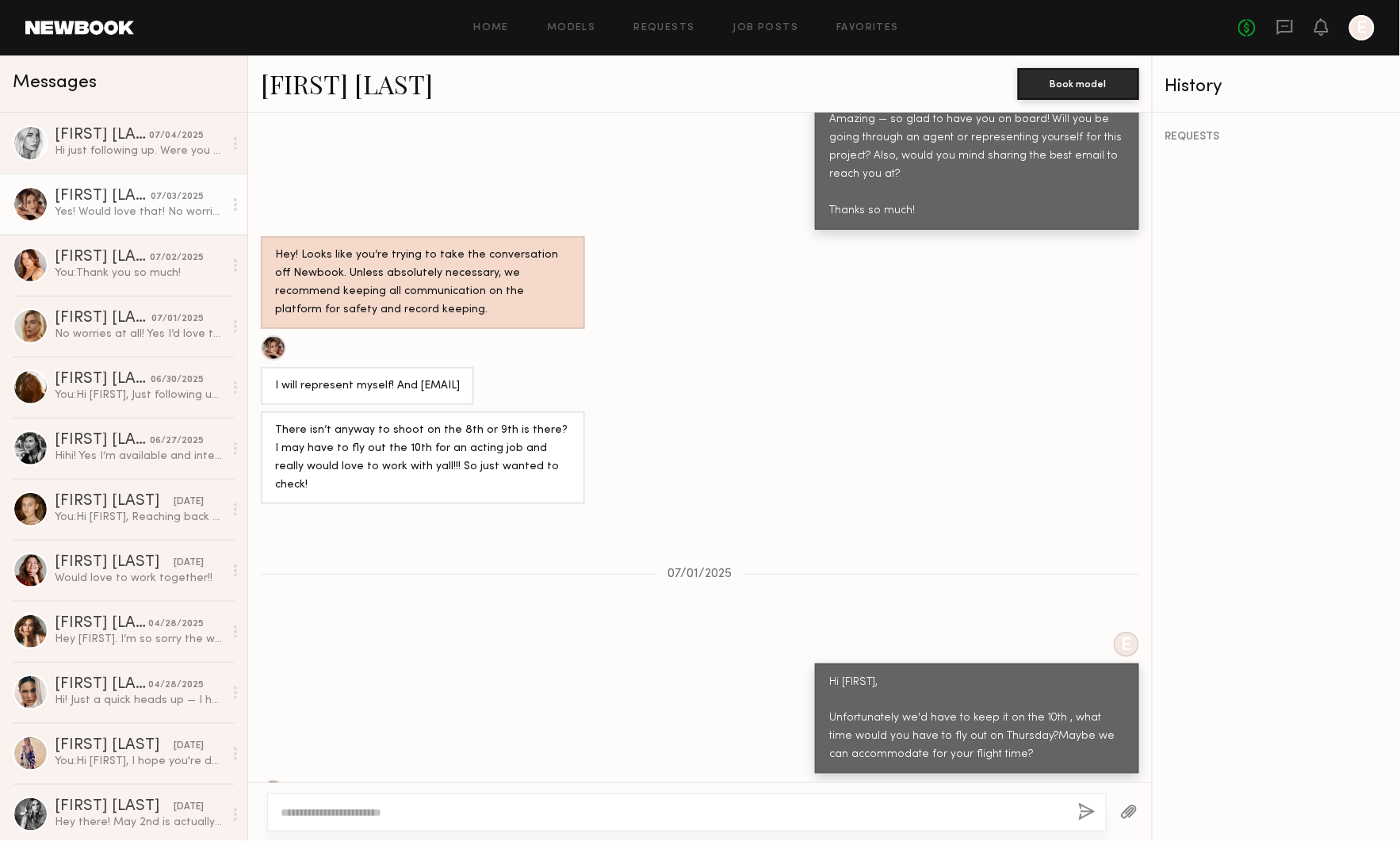 click on "07/03/2025" 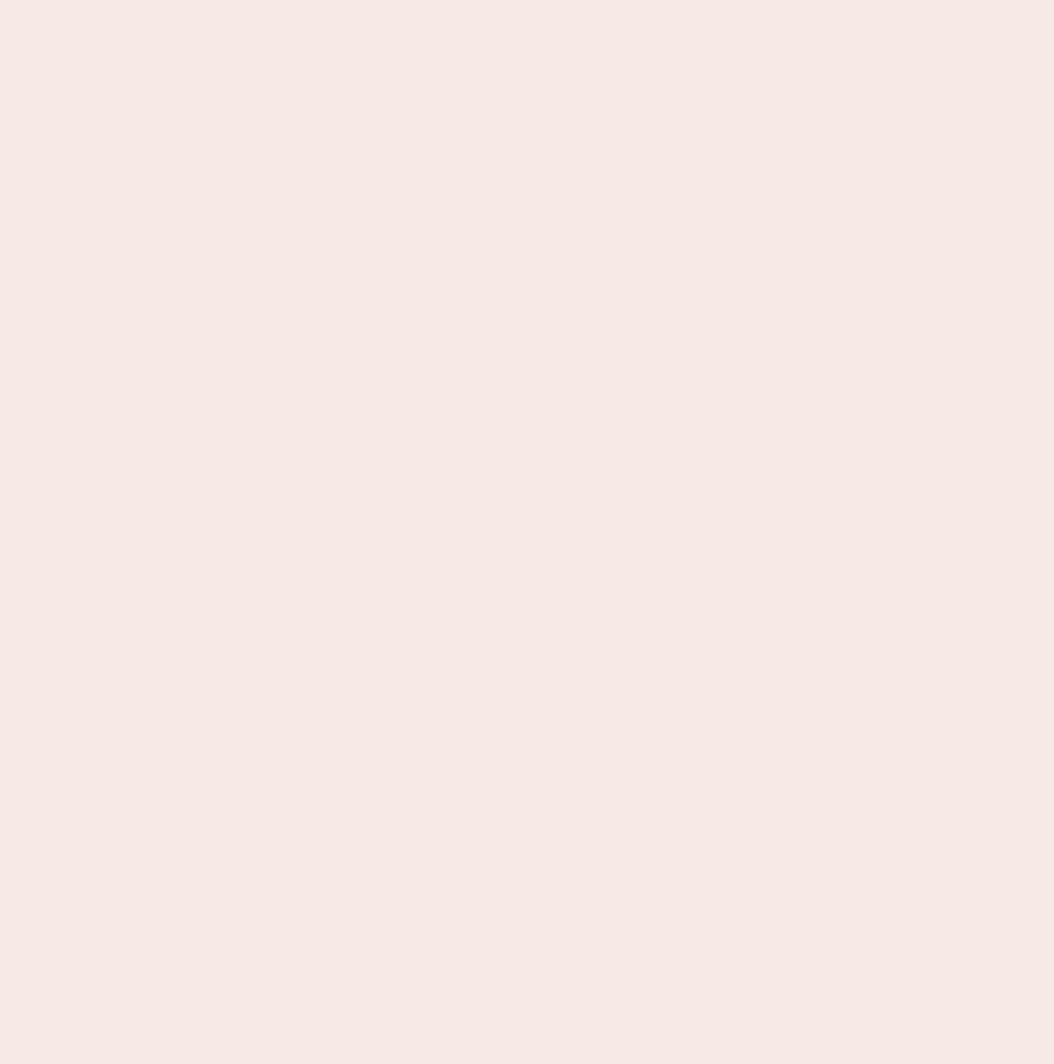 scroll, scrollTop: 0, scrollLeft: 0, axis: both 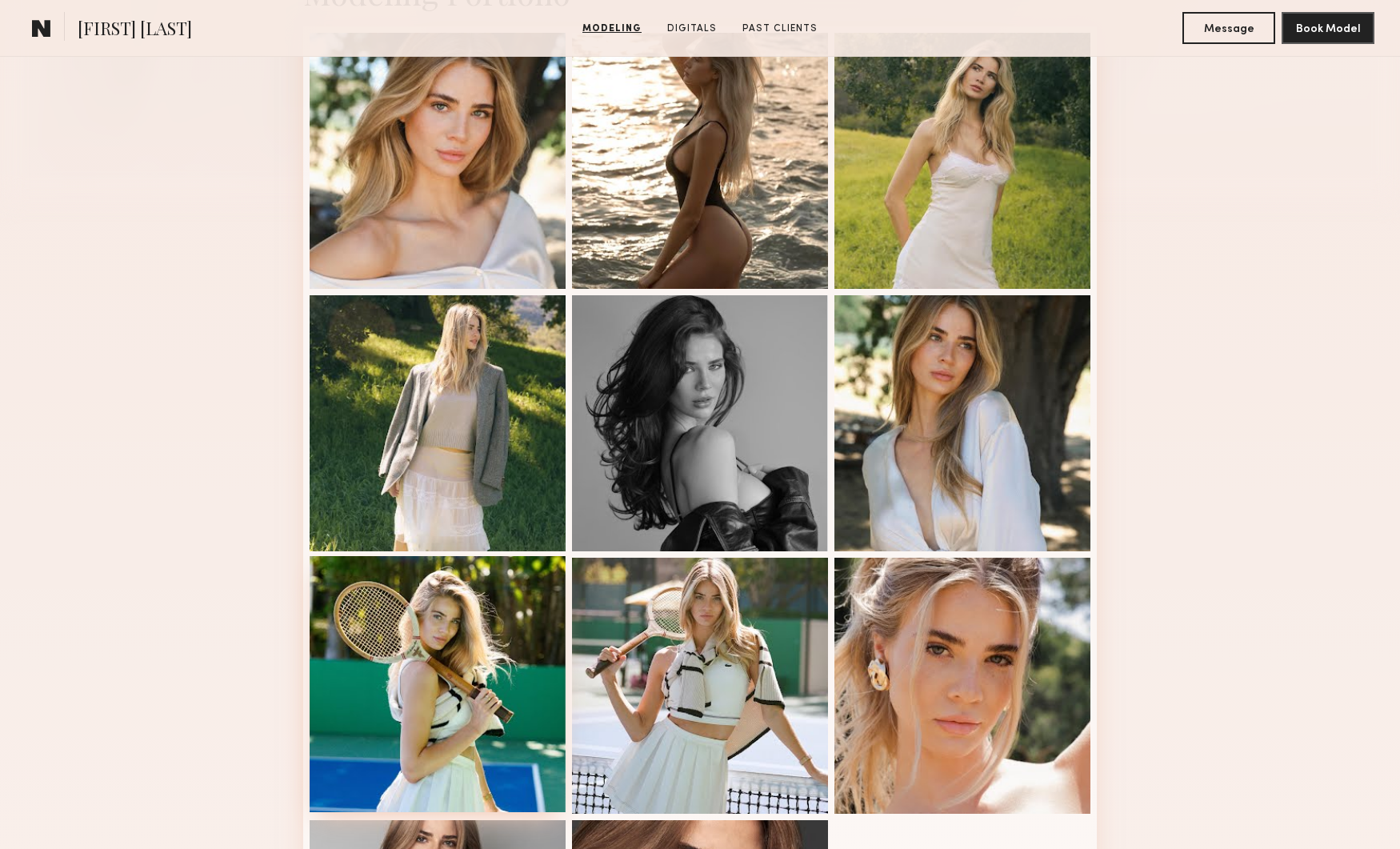 click at bounding box center (438, 684) 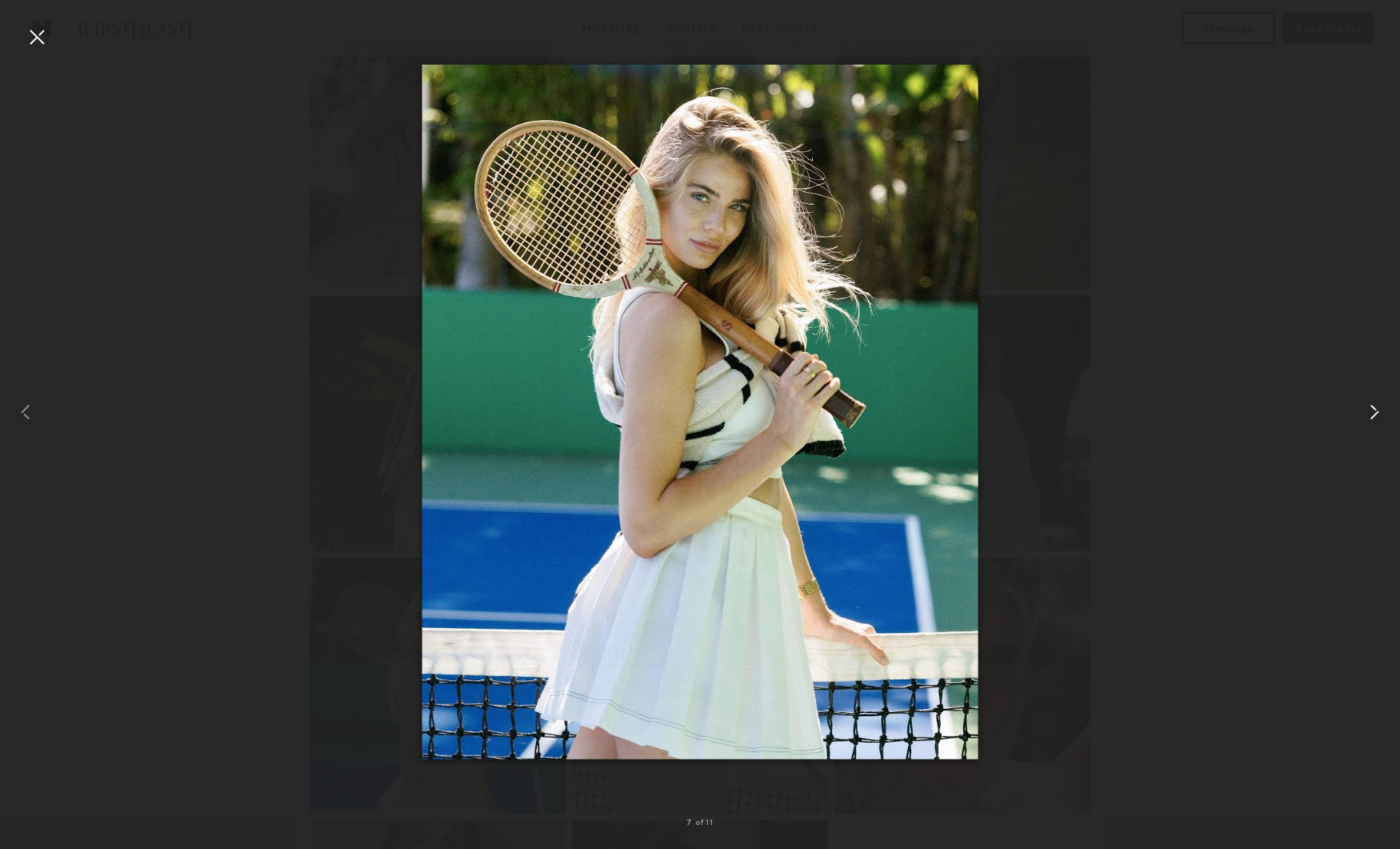 click at bounding box center [1374, 412] 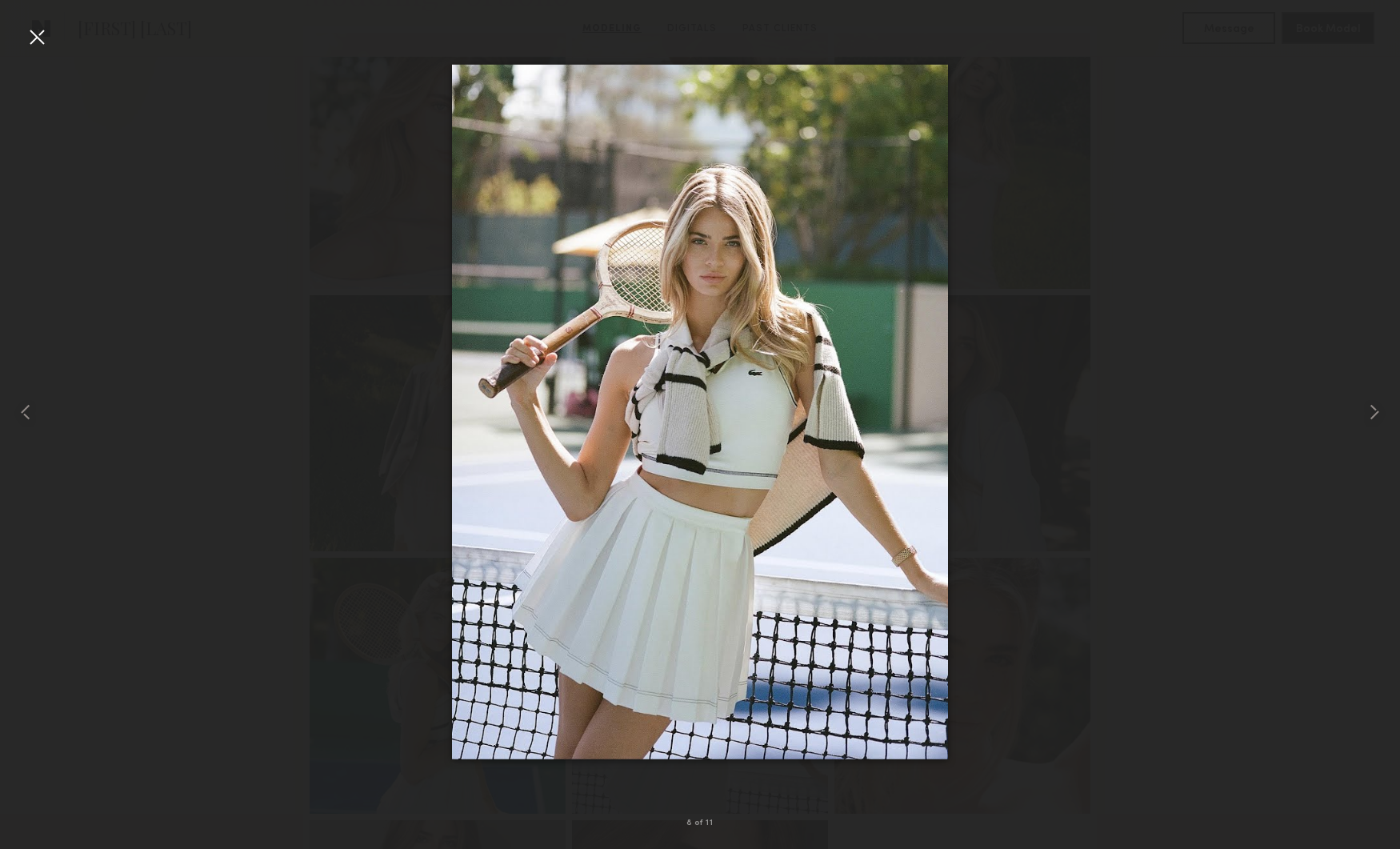 click at bounding box center [700, 411] 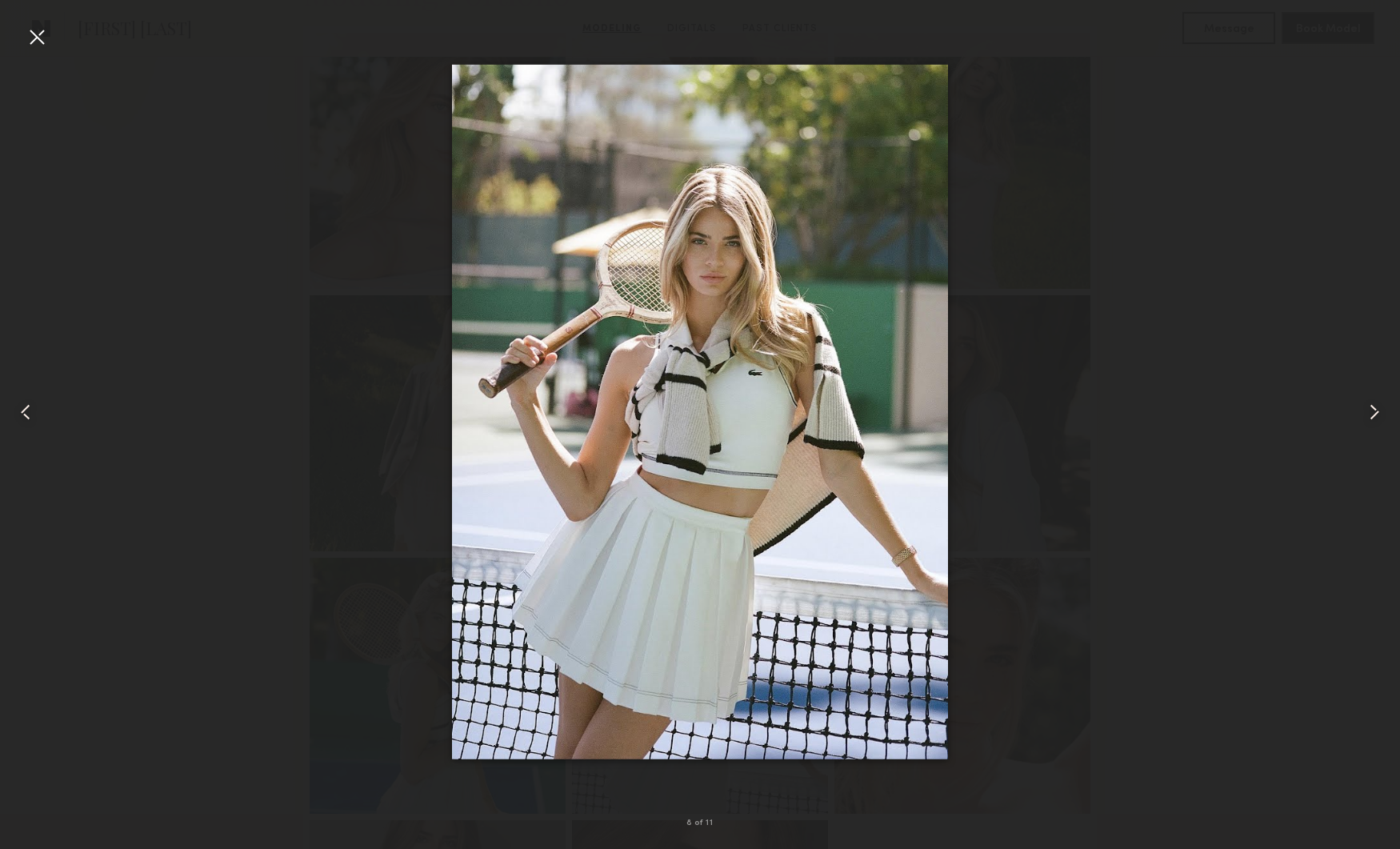 click at bounding box center (37, 37) 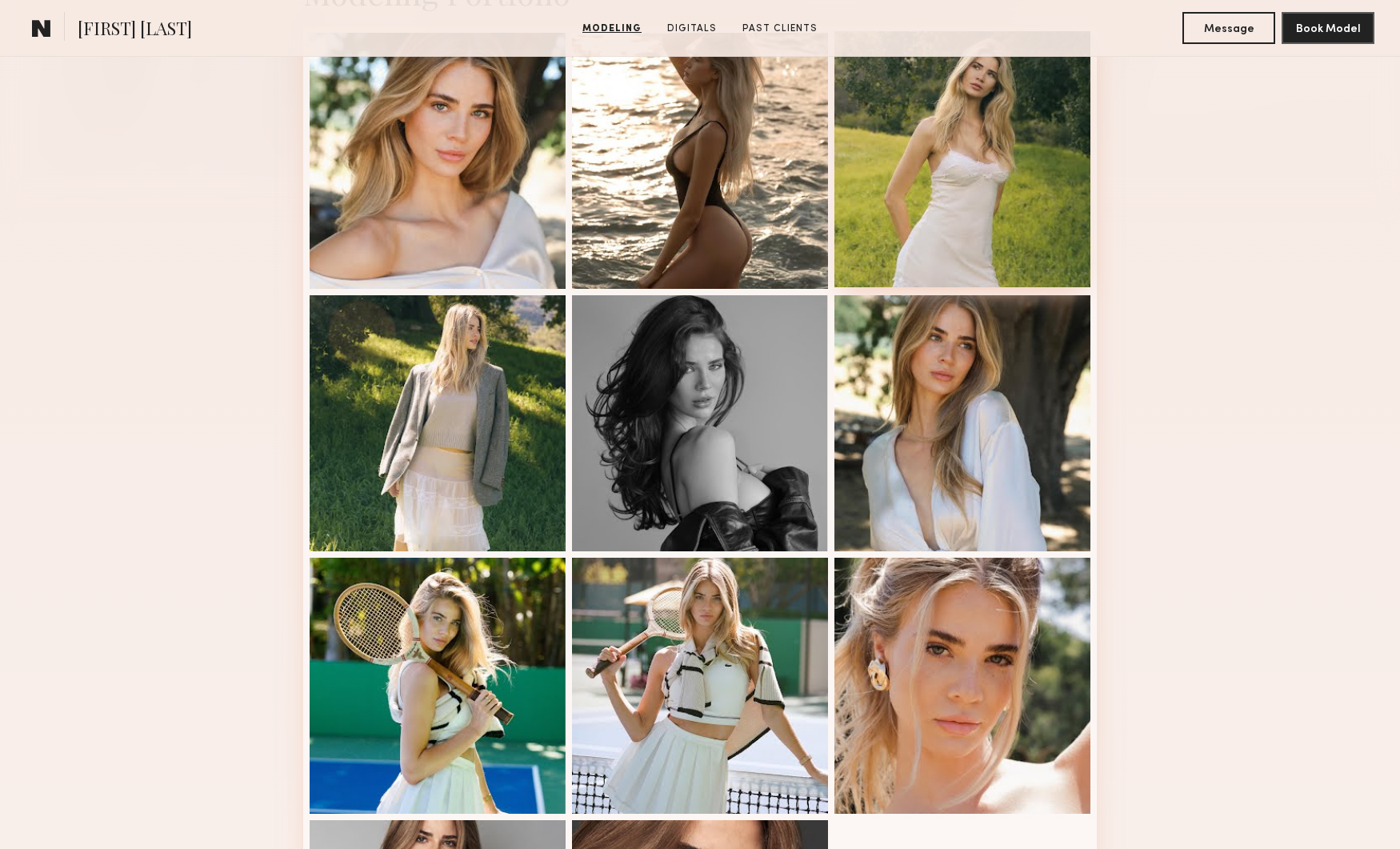 click at bounding box center (962, 159) 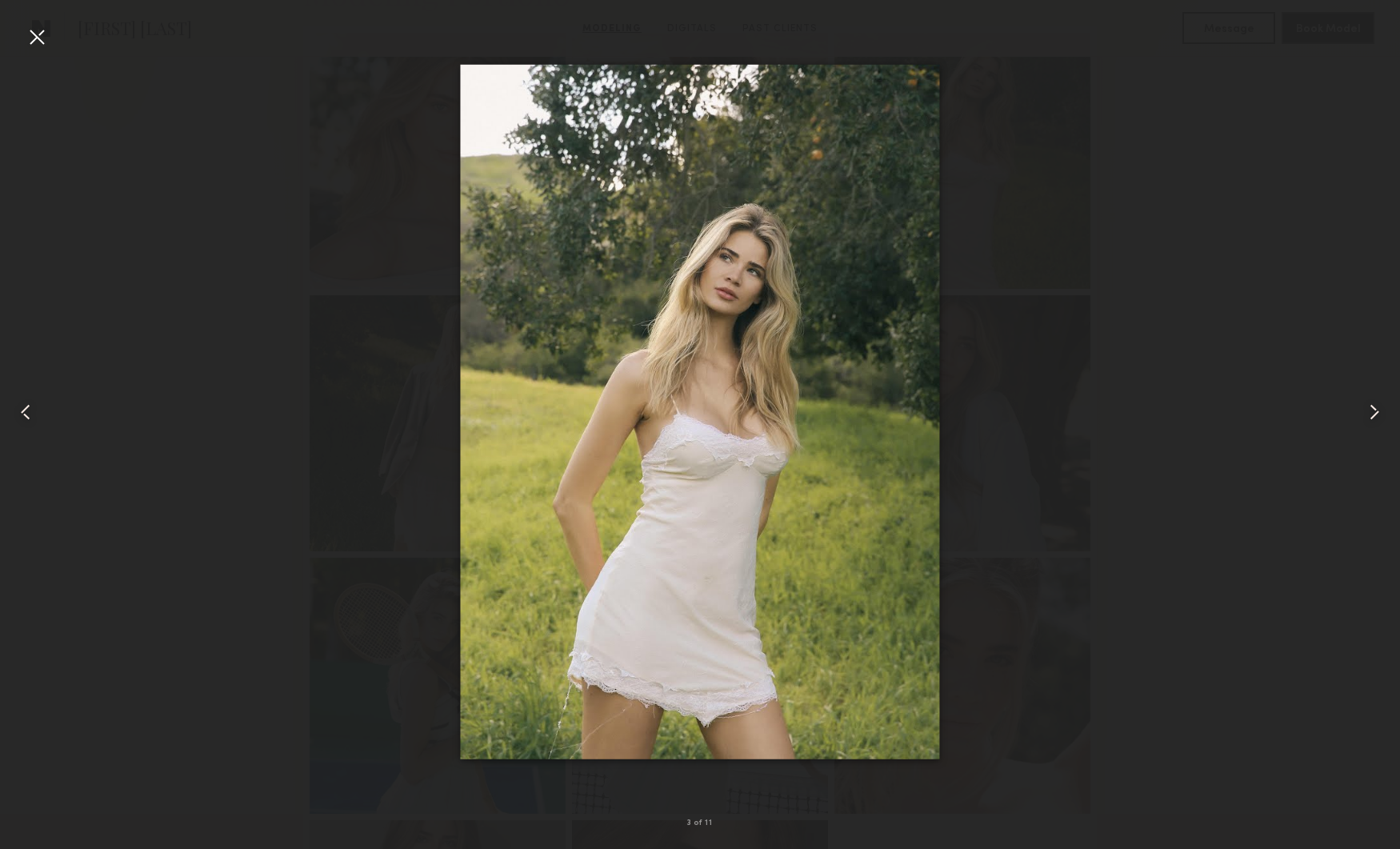 click at bounding box center [37, 37] 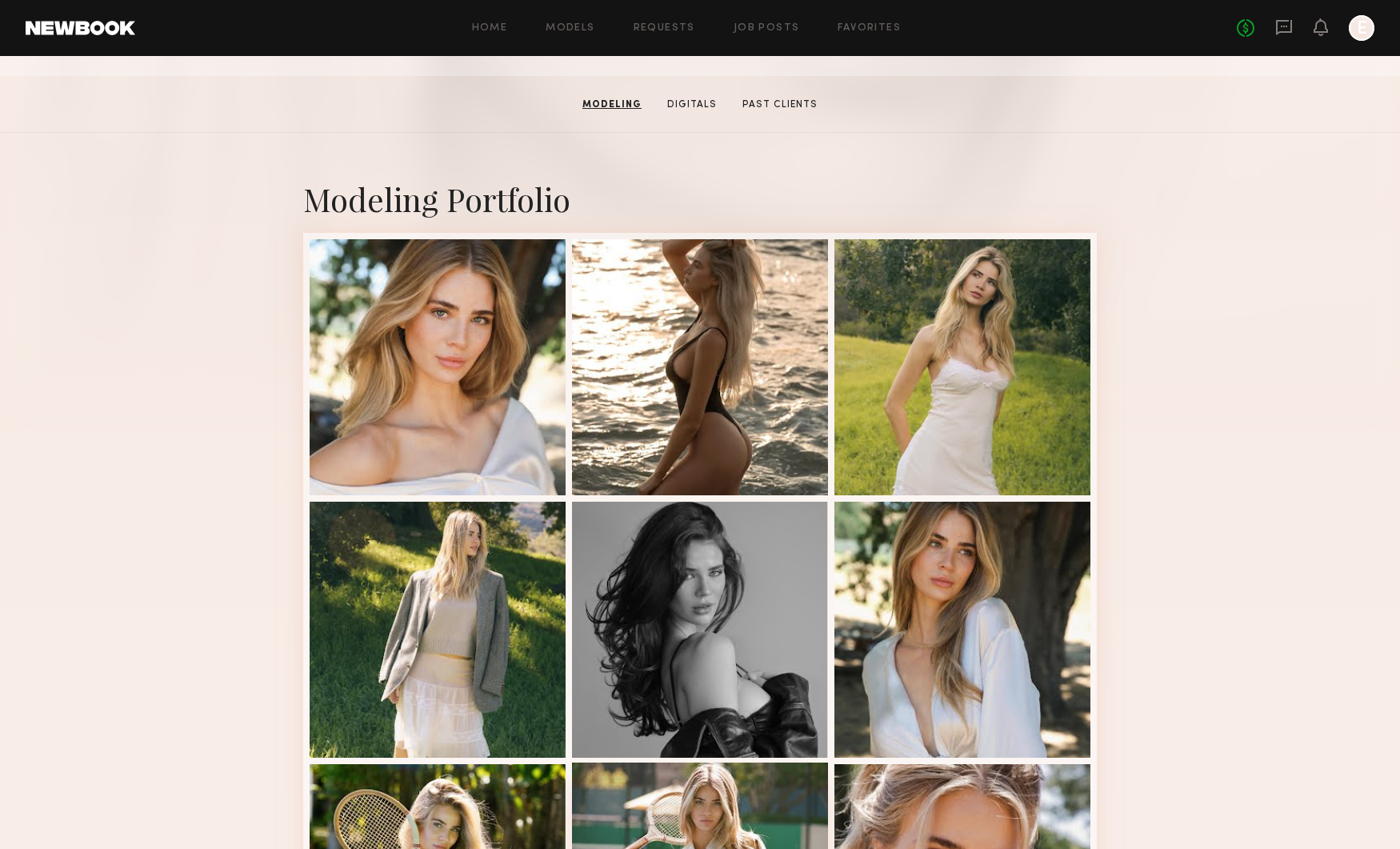 scroll, scrollTop: 0, scrollLeft: 0, axis: both 